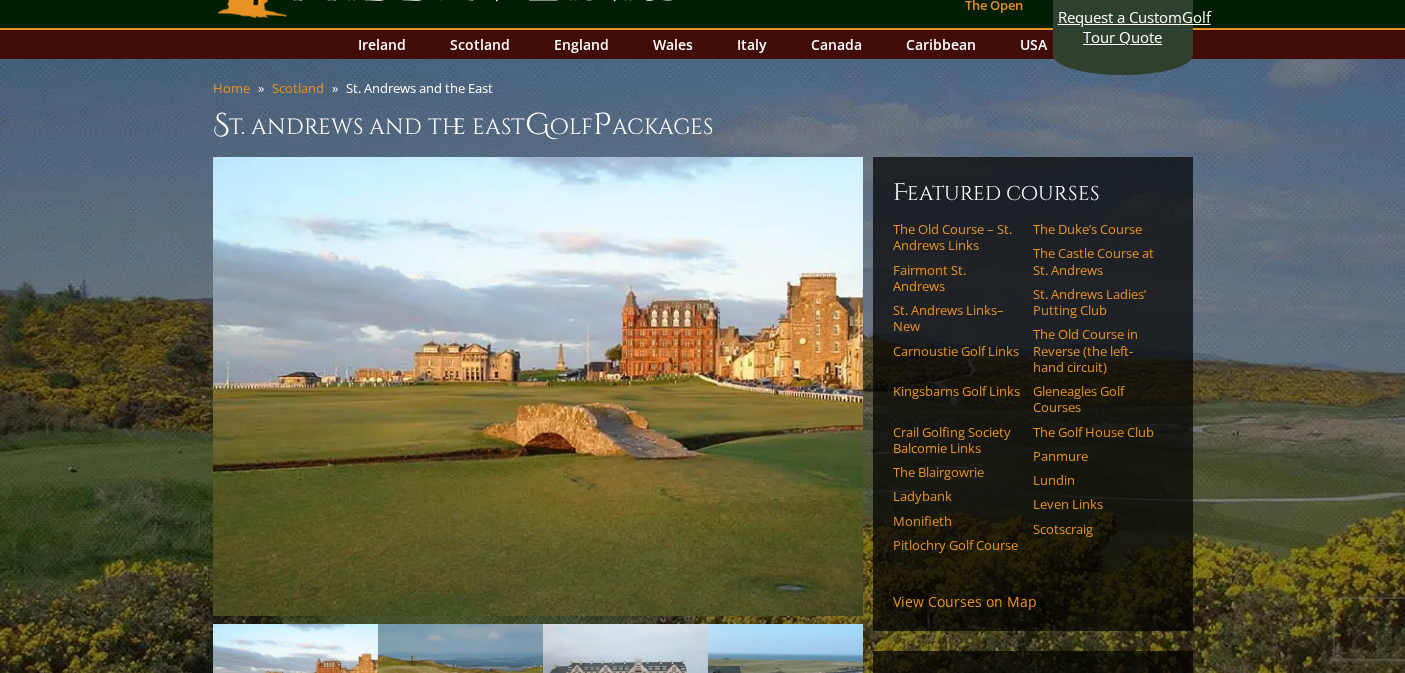 scroll, scrollTop: 72, scrollLeft: 0, axis: vertical 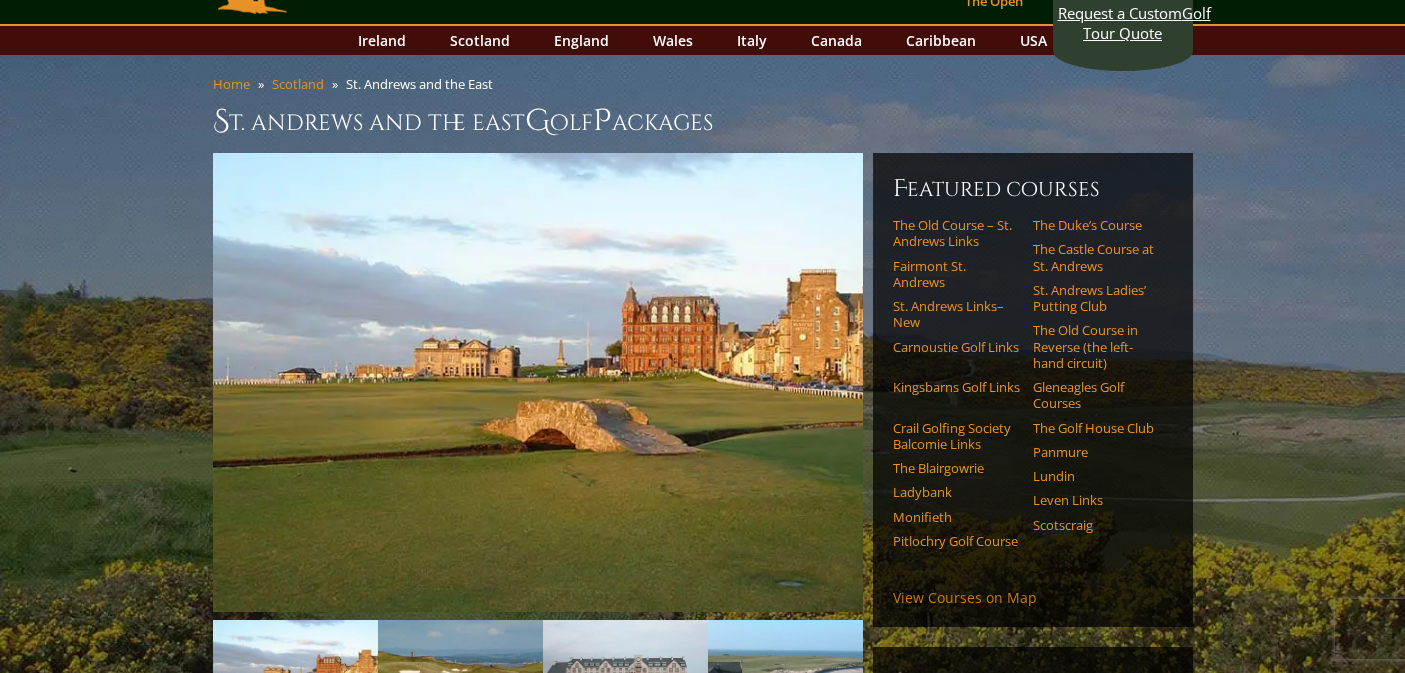 click on "View Courses on Map" at bounding box center (965, 597) 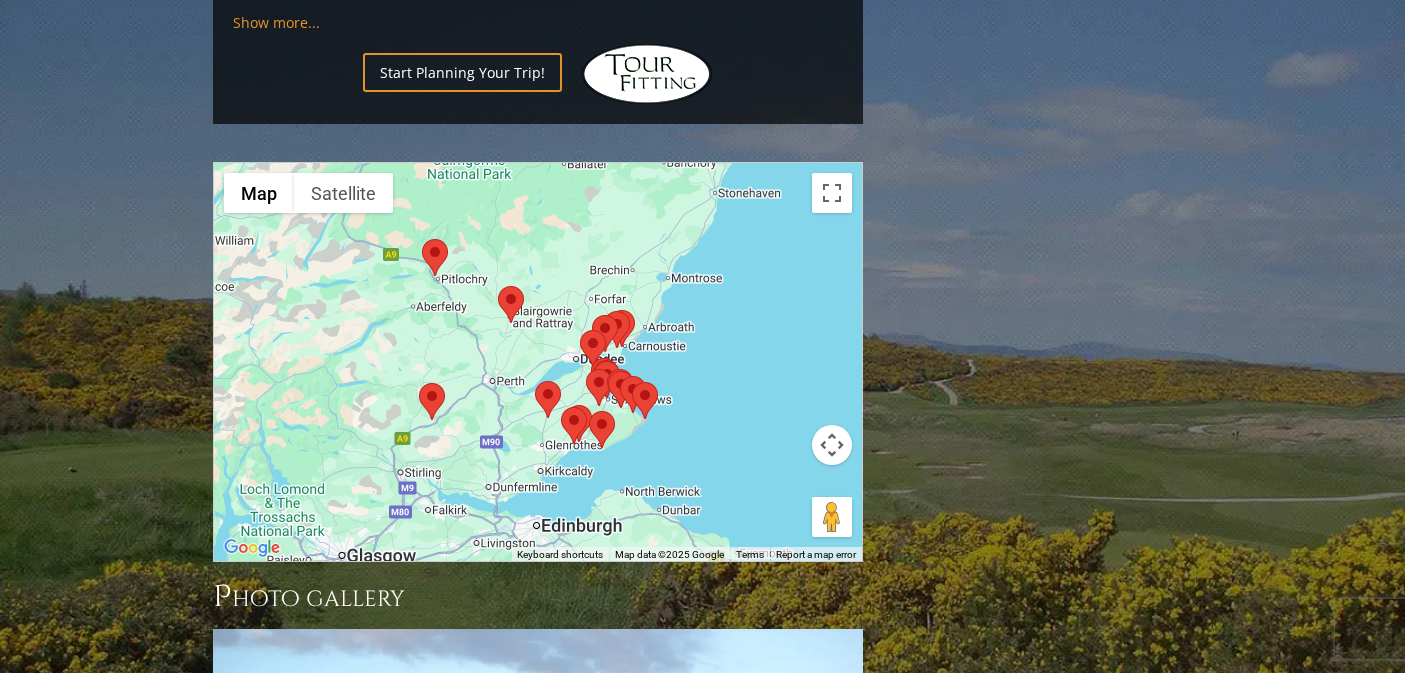 scroll, scrollTop: 2513, scrollLeft: 0, axis: vertical 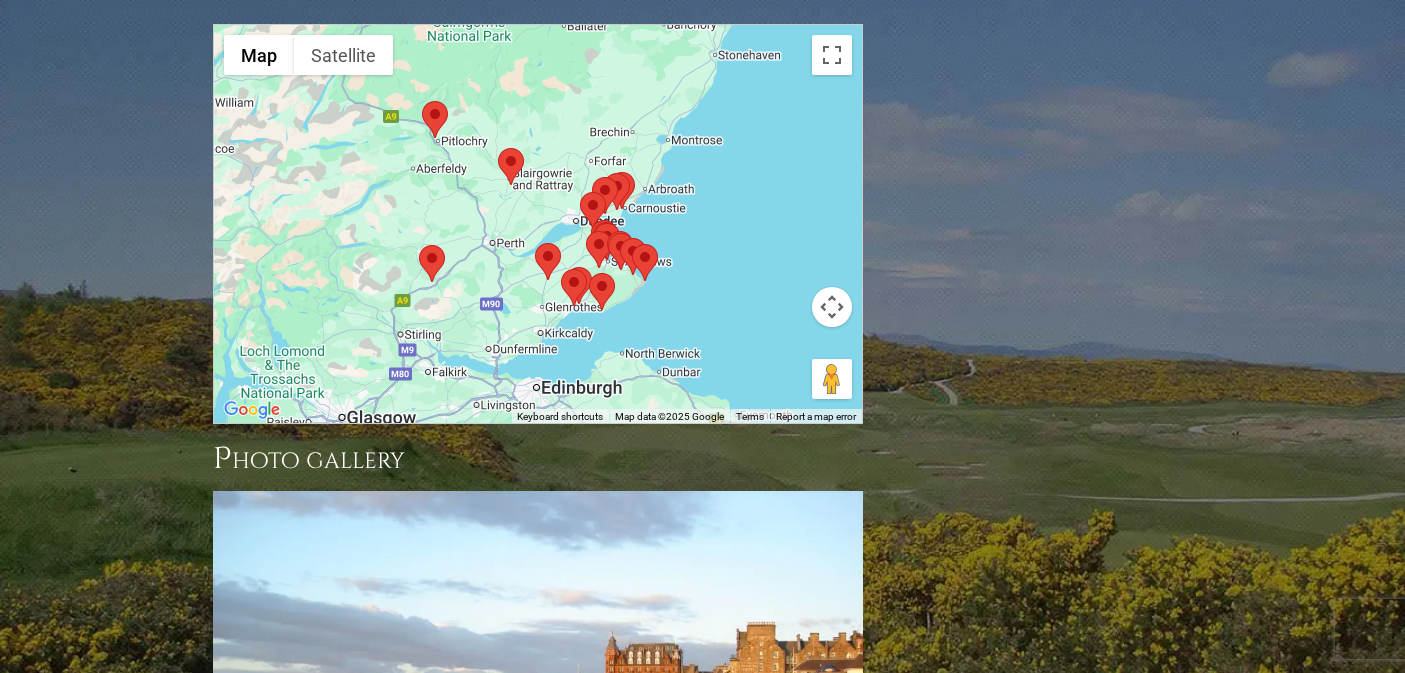 click at bounding box center (832, 307) 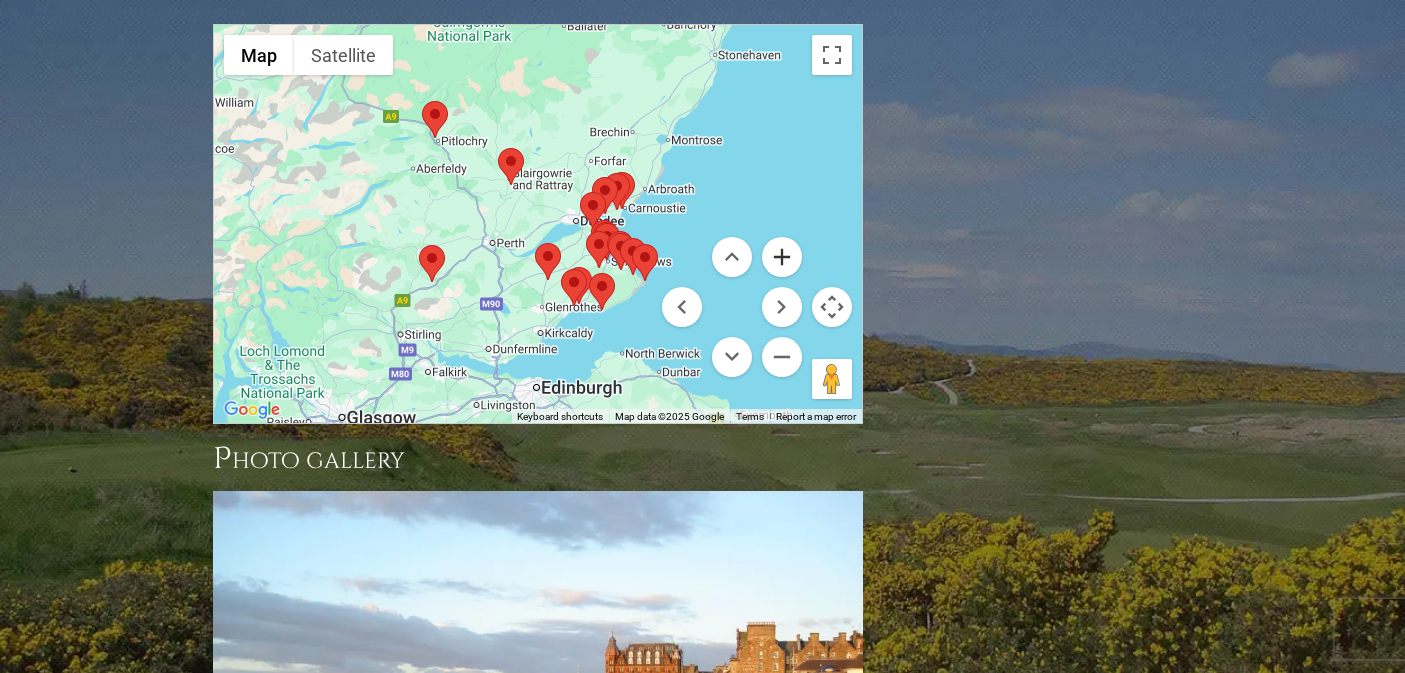 click at bounding box center [782, 257] 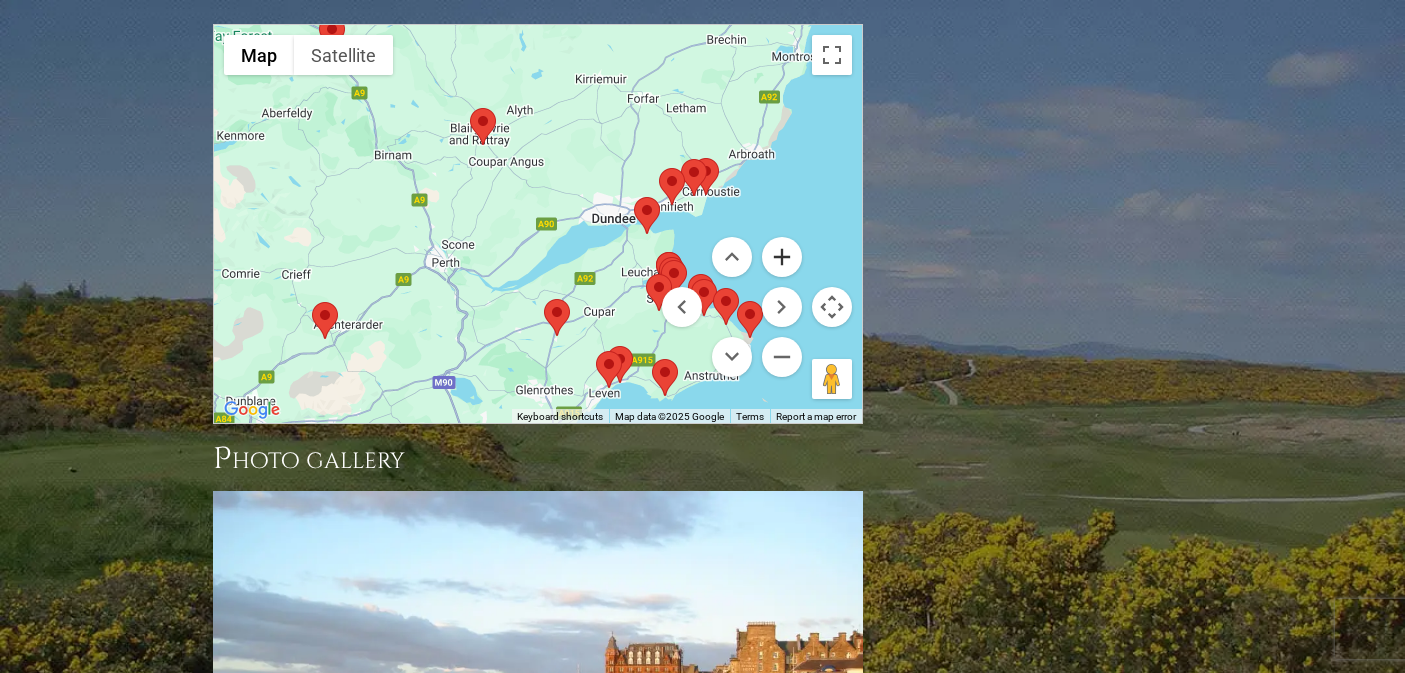 click at bounding box center [782, 257] 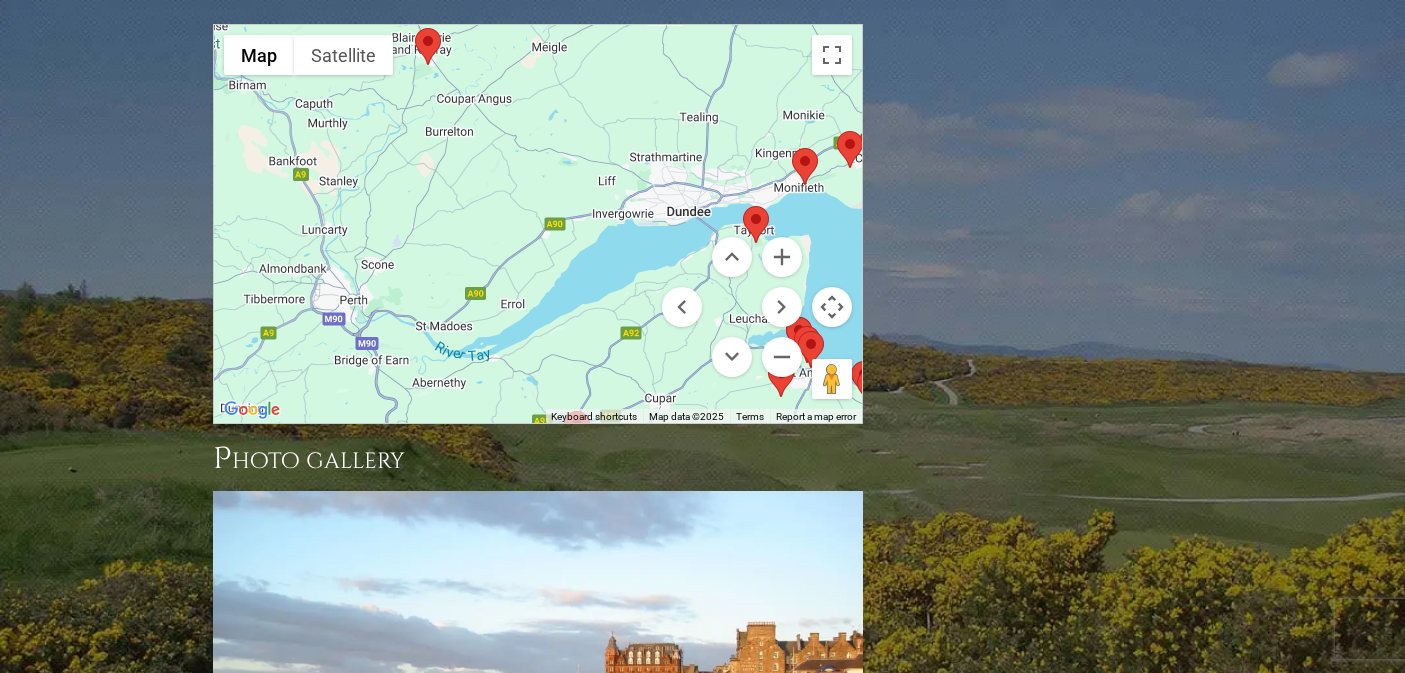 click at bounding box center [832, 307] 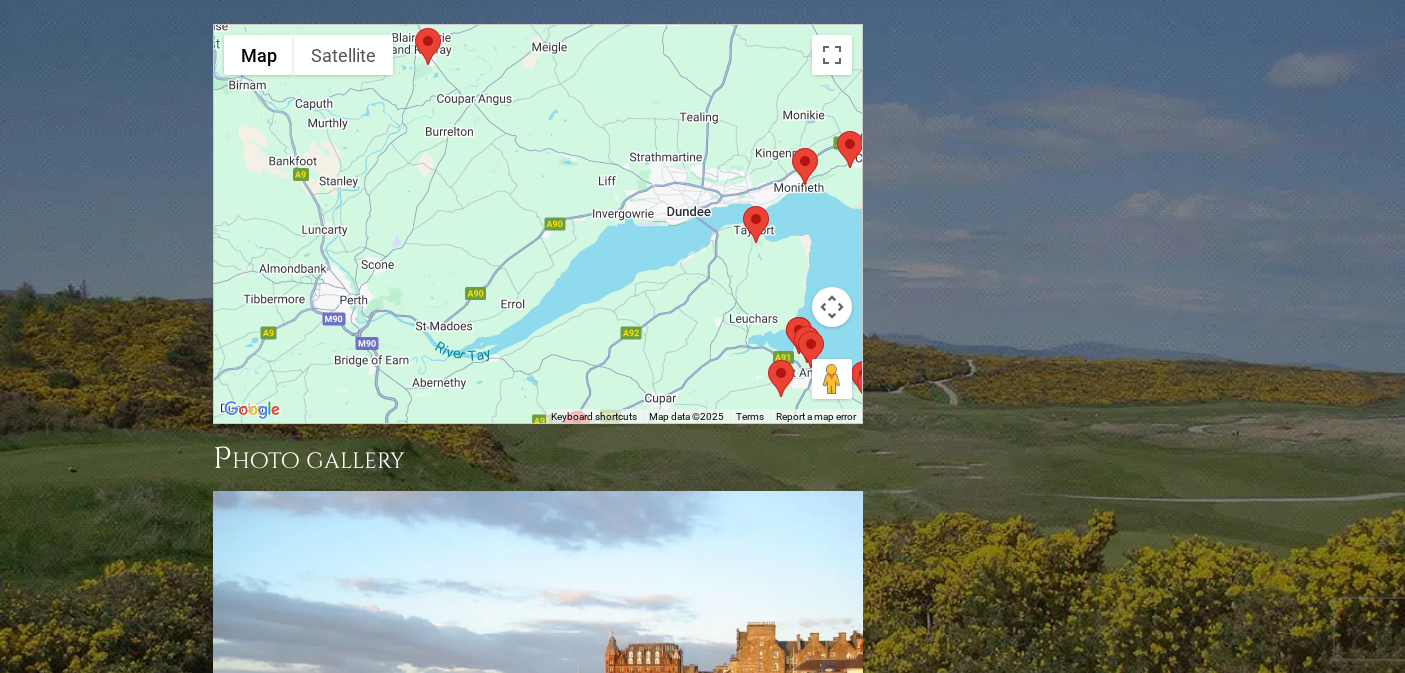 click at bounding box center [832, 307] 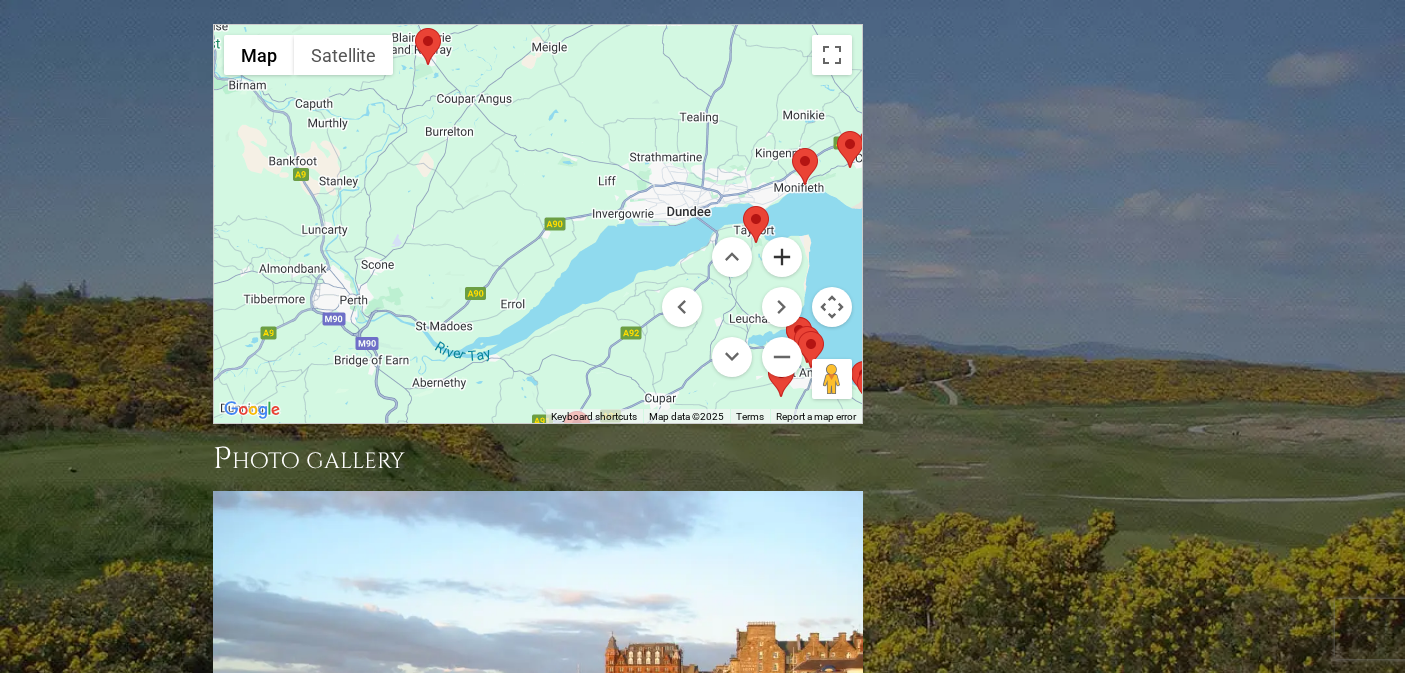 click at bounding box center (782, 257) 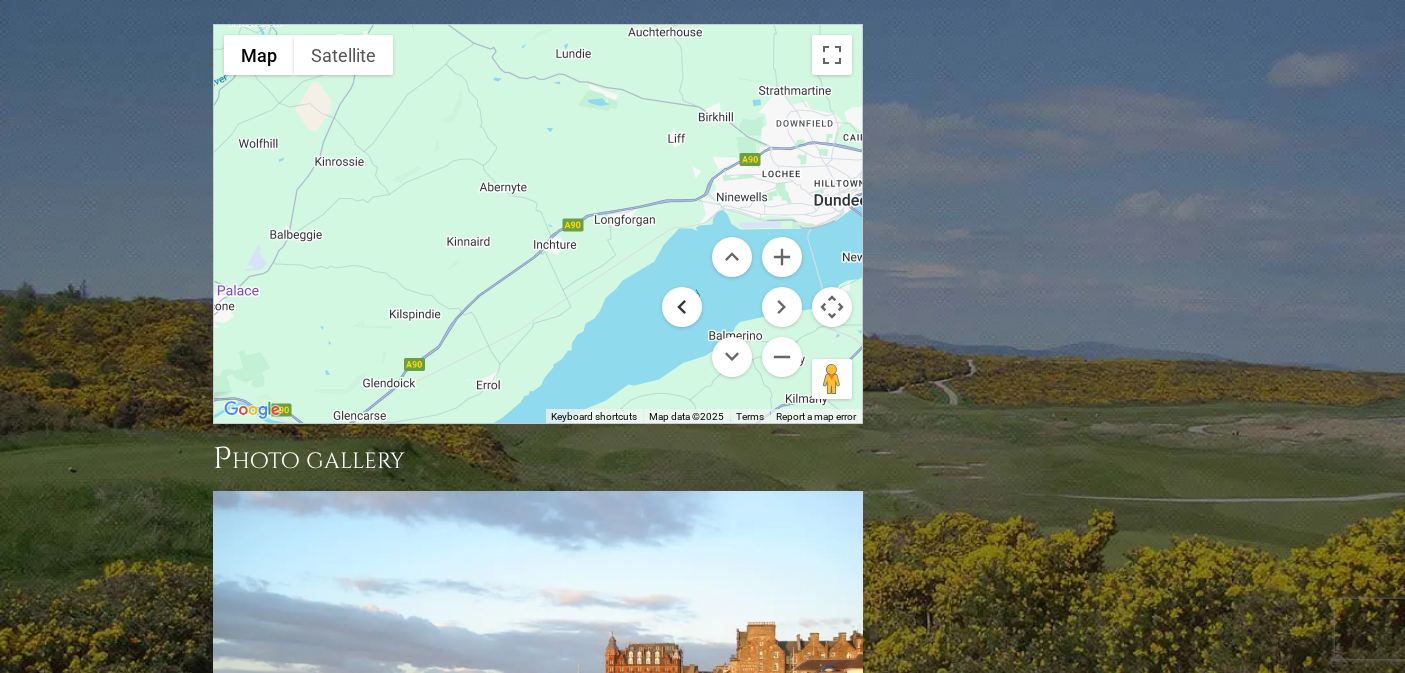 click at bounding box center [682, 307] 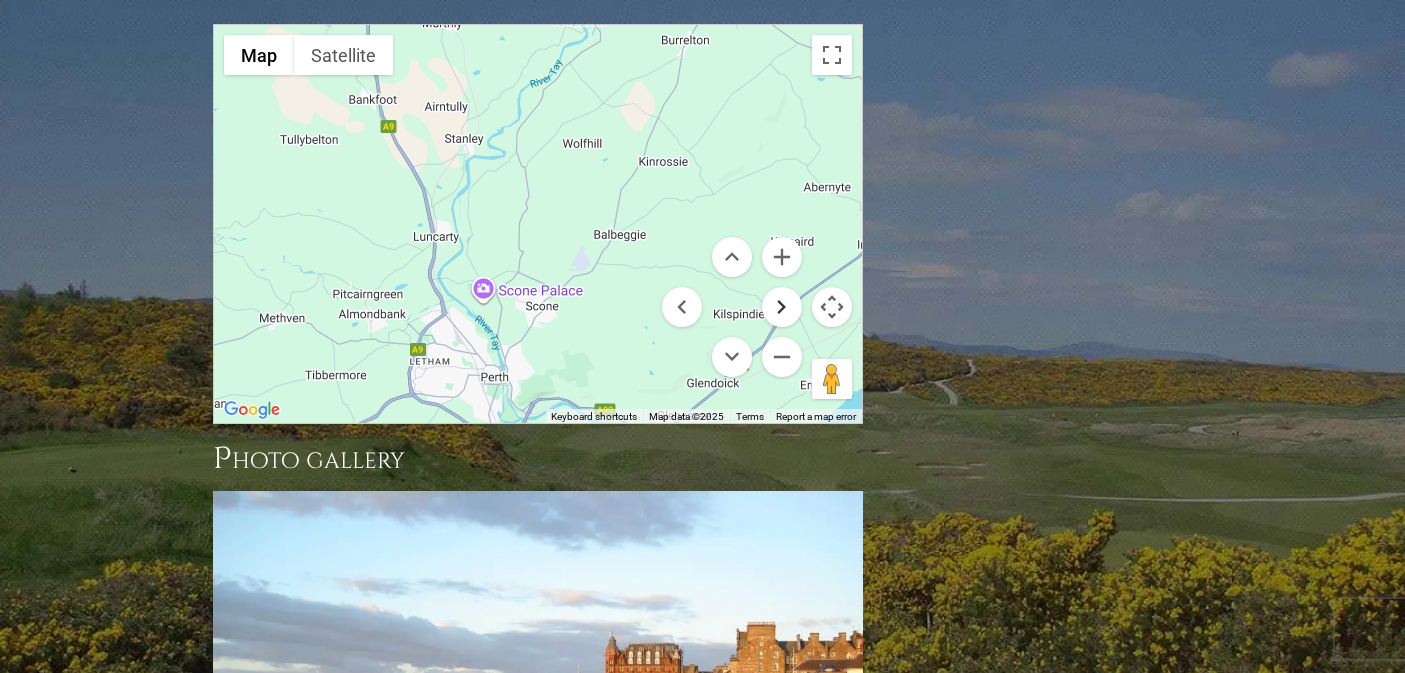 click at bounding box center (782, 307) 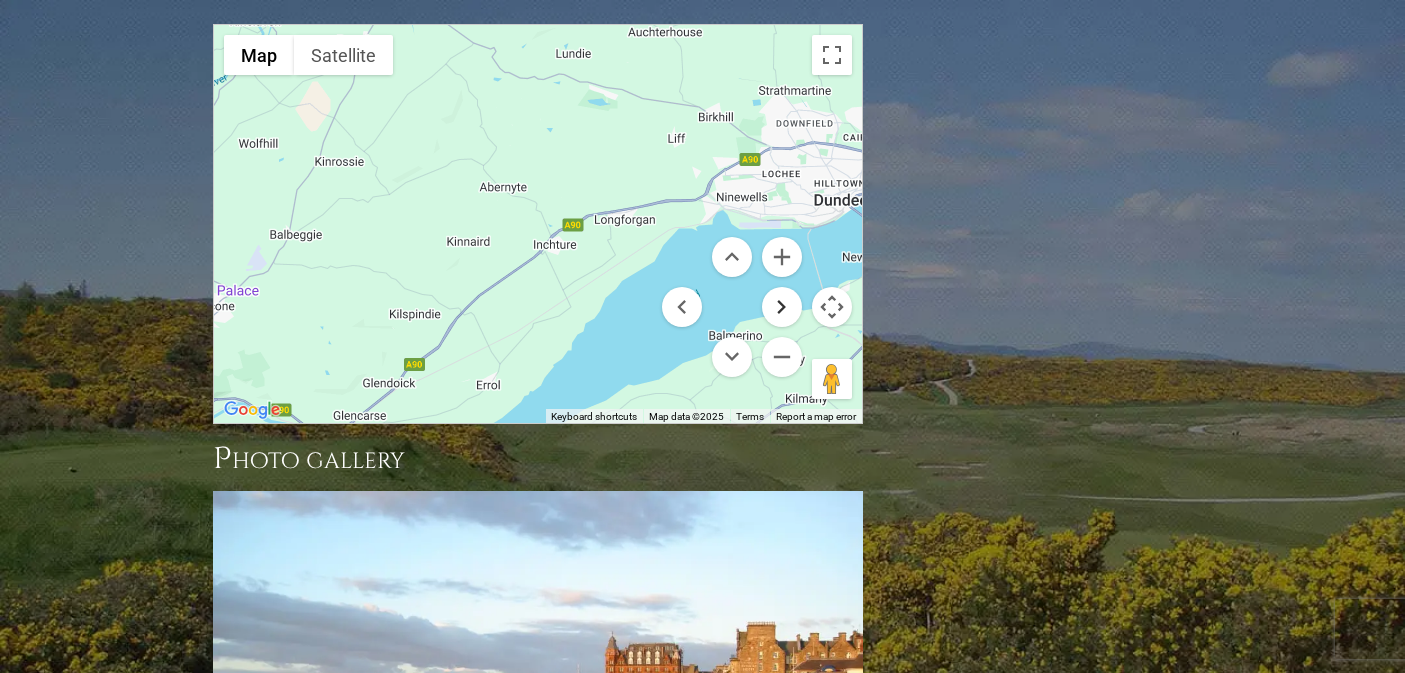 click at bounding box center (782, 307) 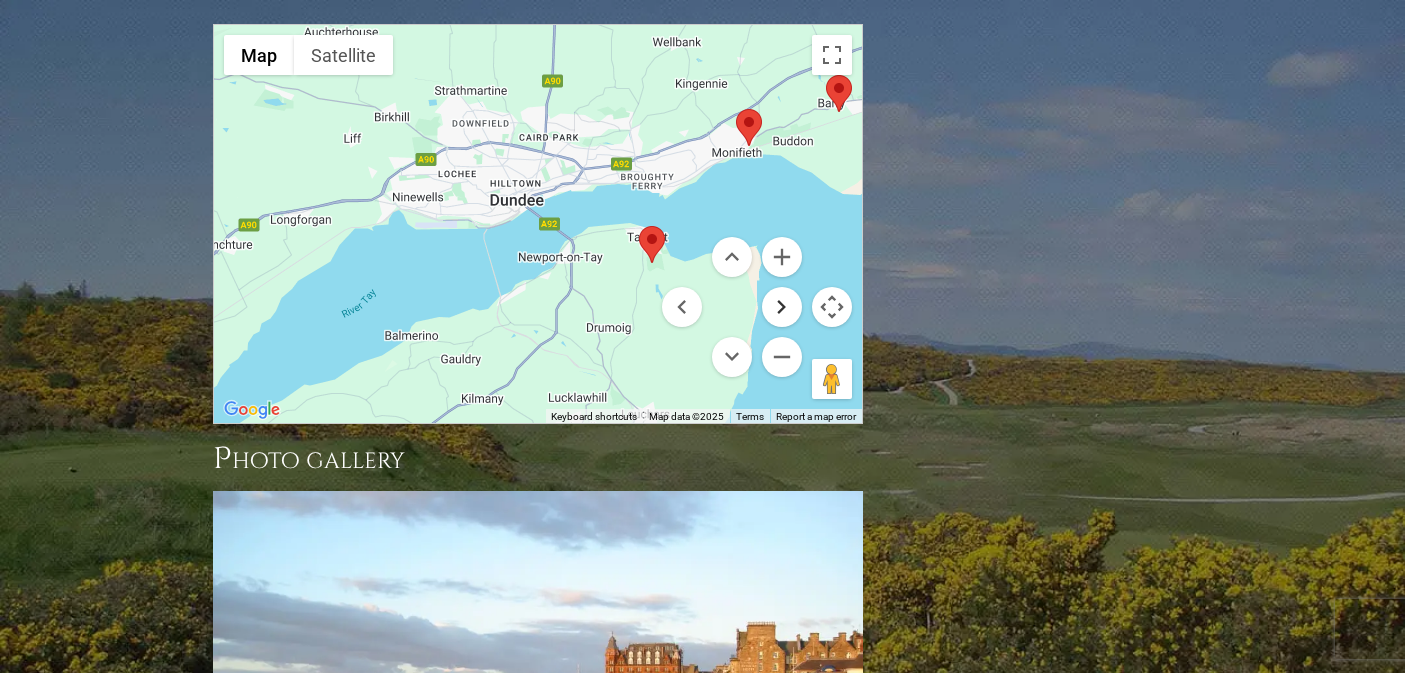 click at bounding box center (782, 307) 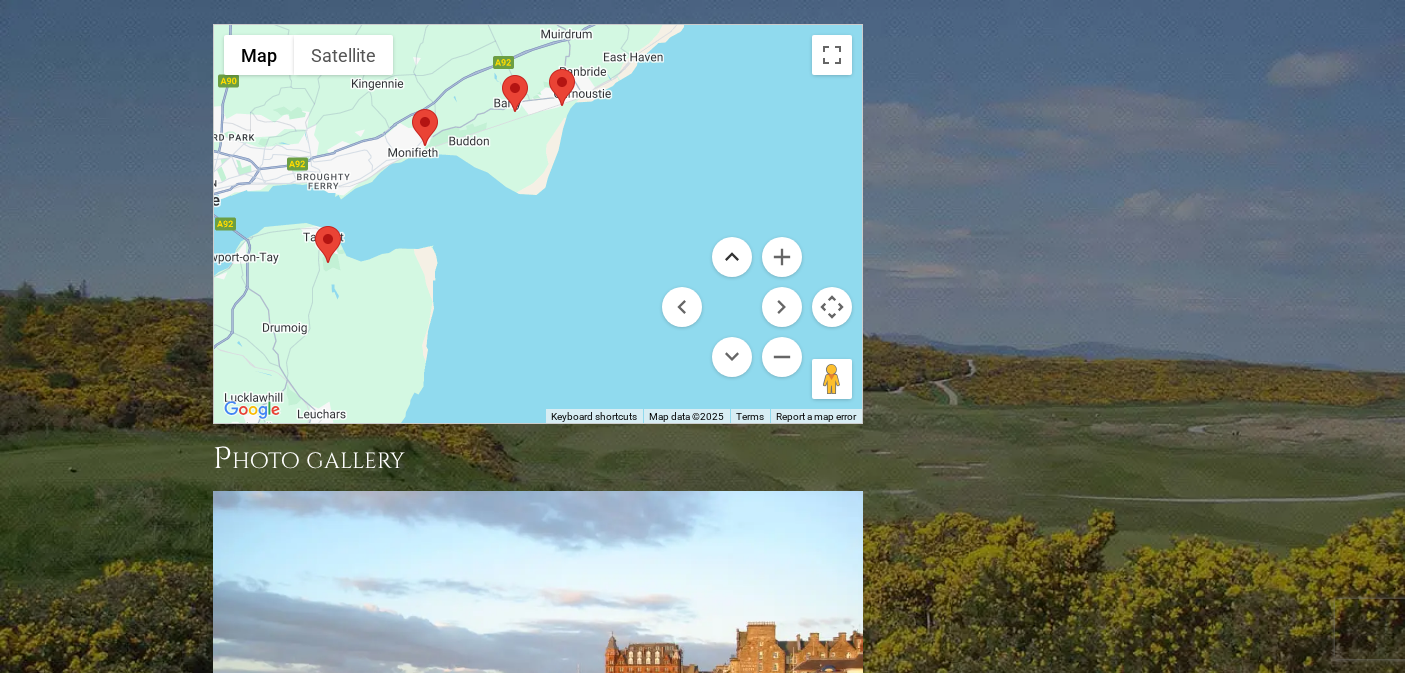 click at bounding box center [732, 257] 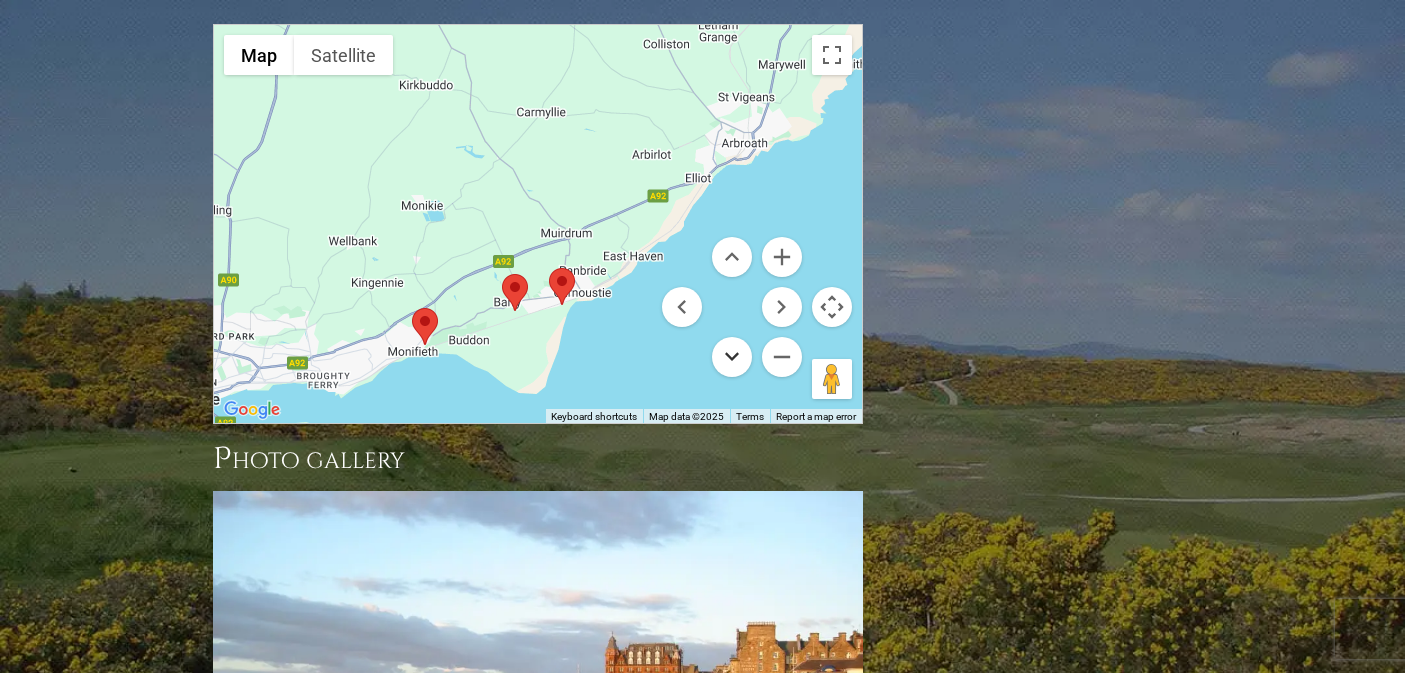 click at bounding box center (732, 357) 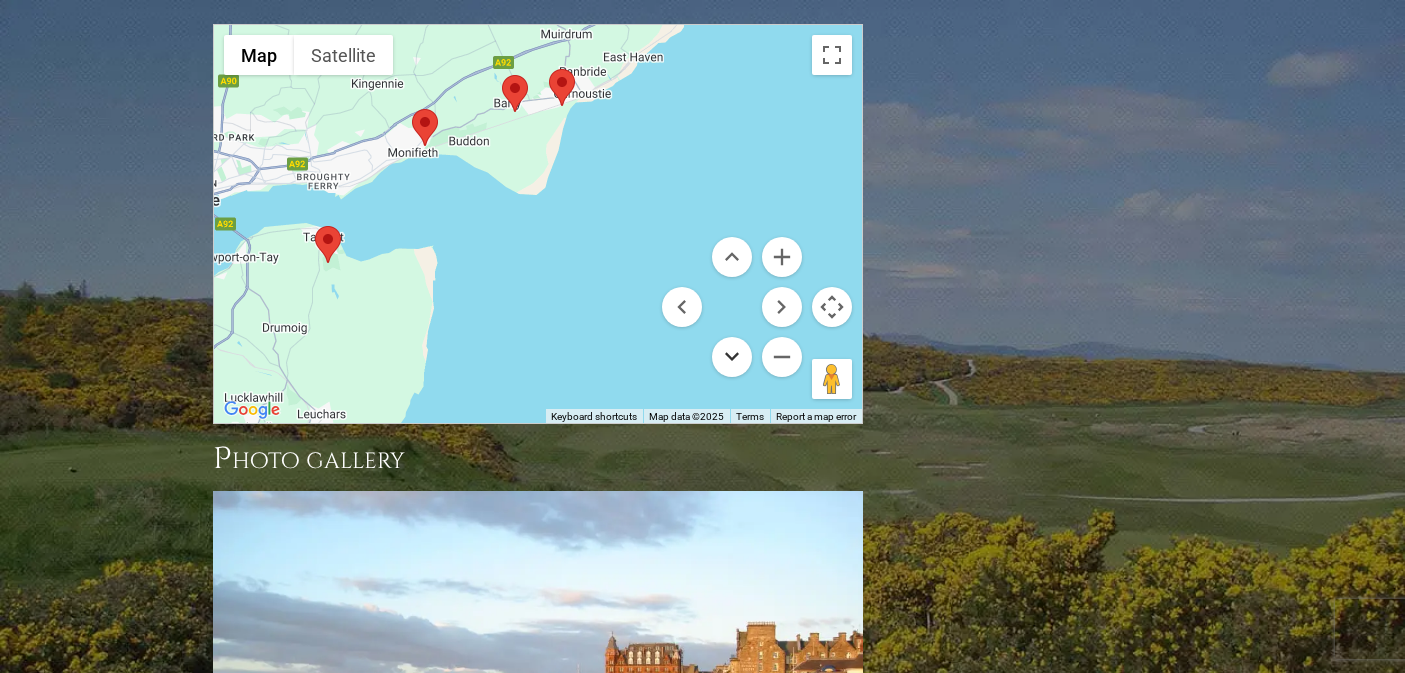 click at bounding box center (732, 357) 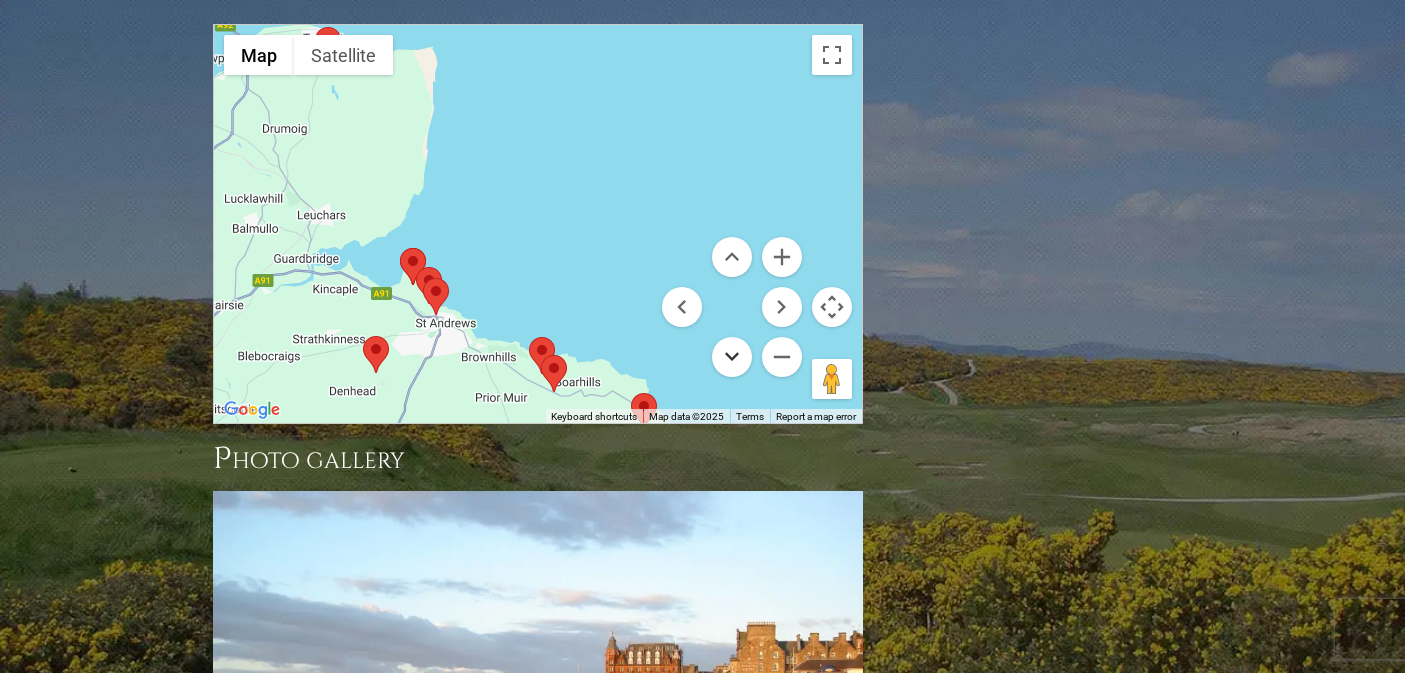 click at bounding box center [732, 357] 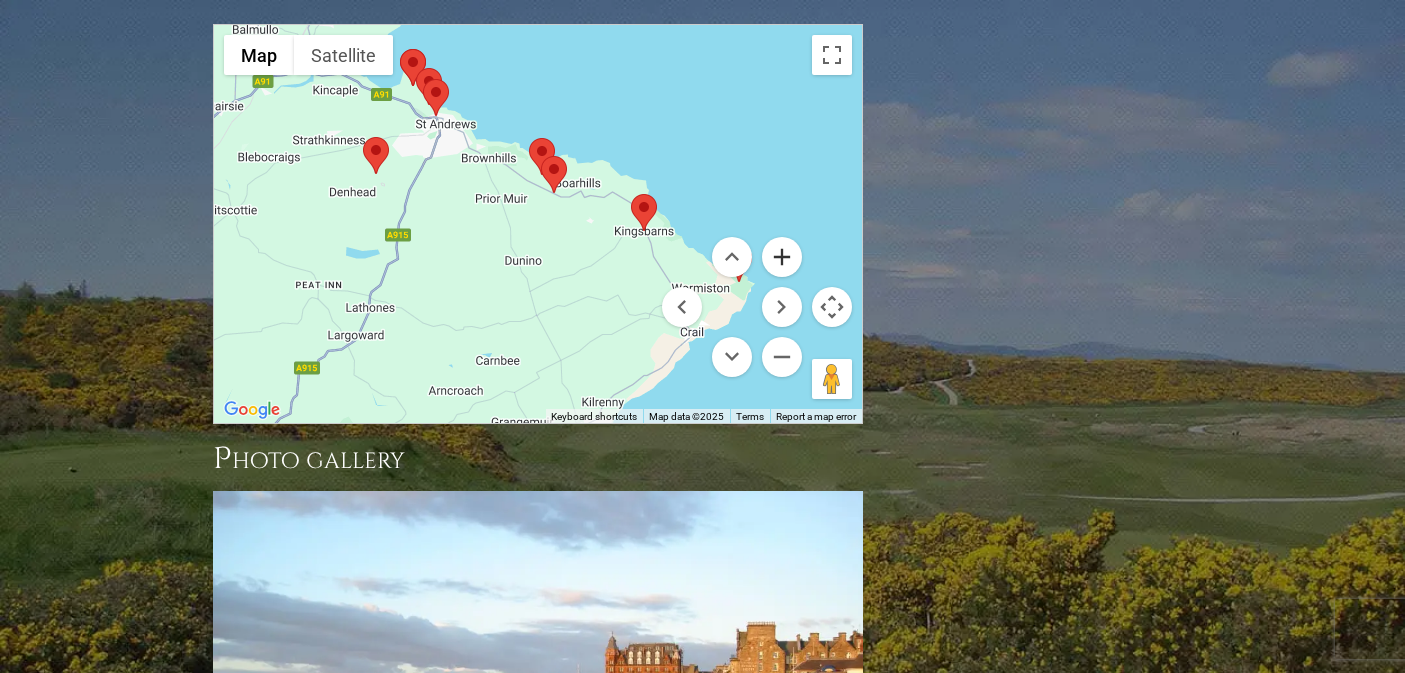 click at bounding box center [782, 257] 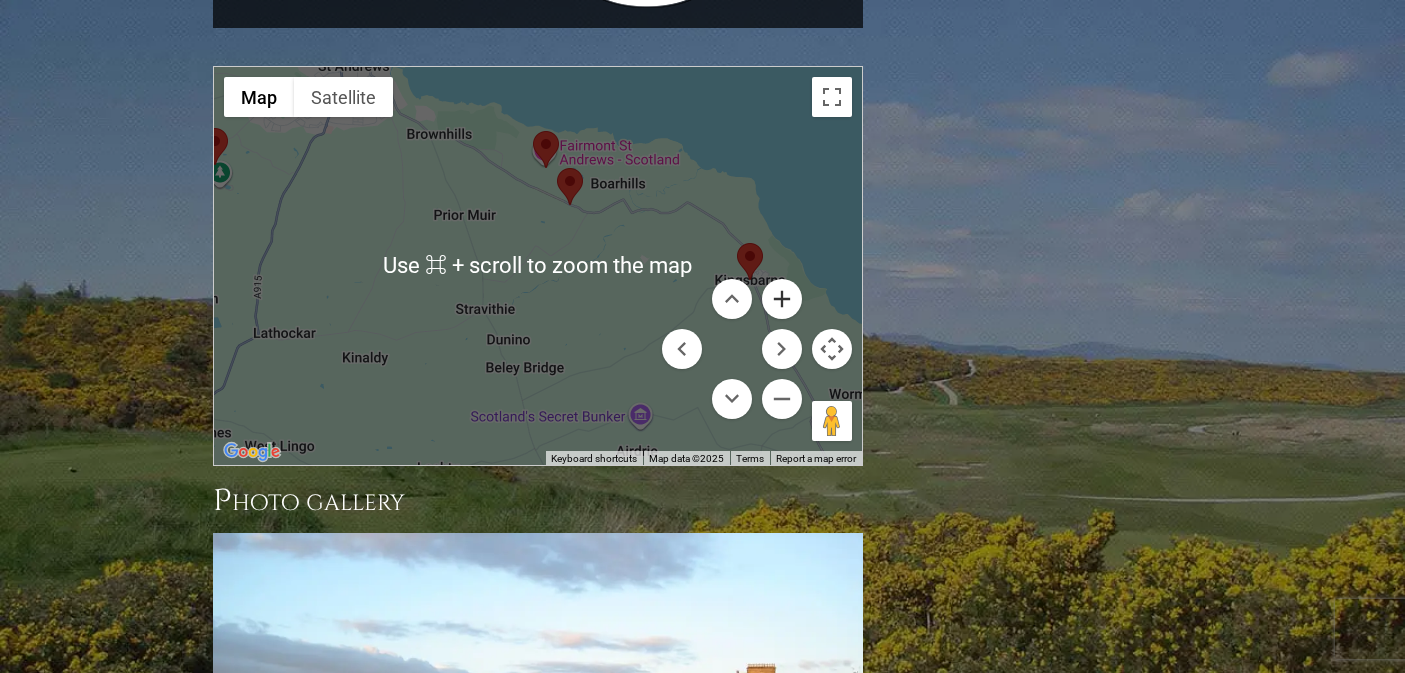 scroll, scrollTop: 2469, scrollLeft: 0, axis: vertical 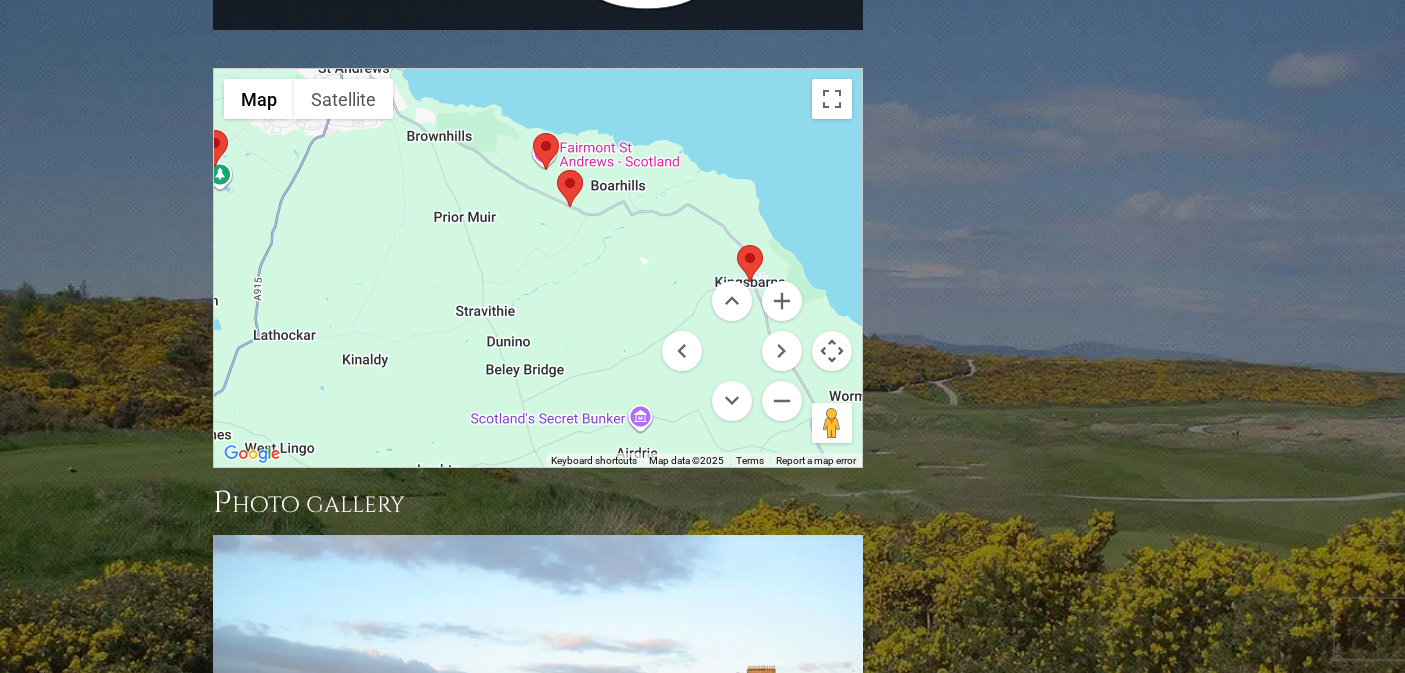 click on "To navigate, press the arrow keys." at bounding box center (538, 268) 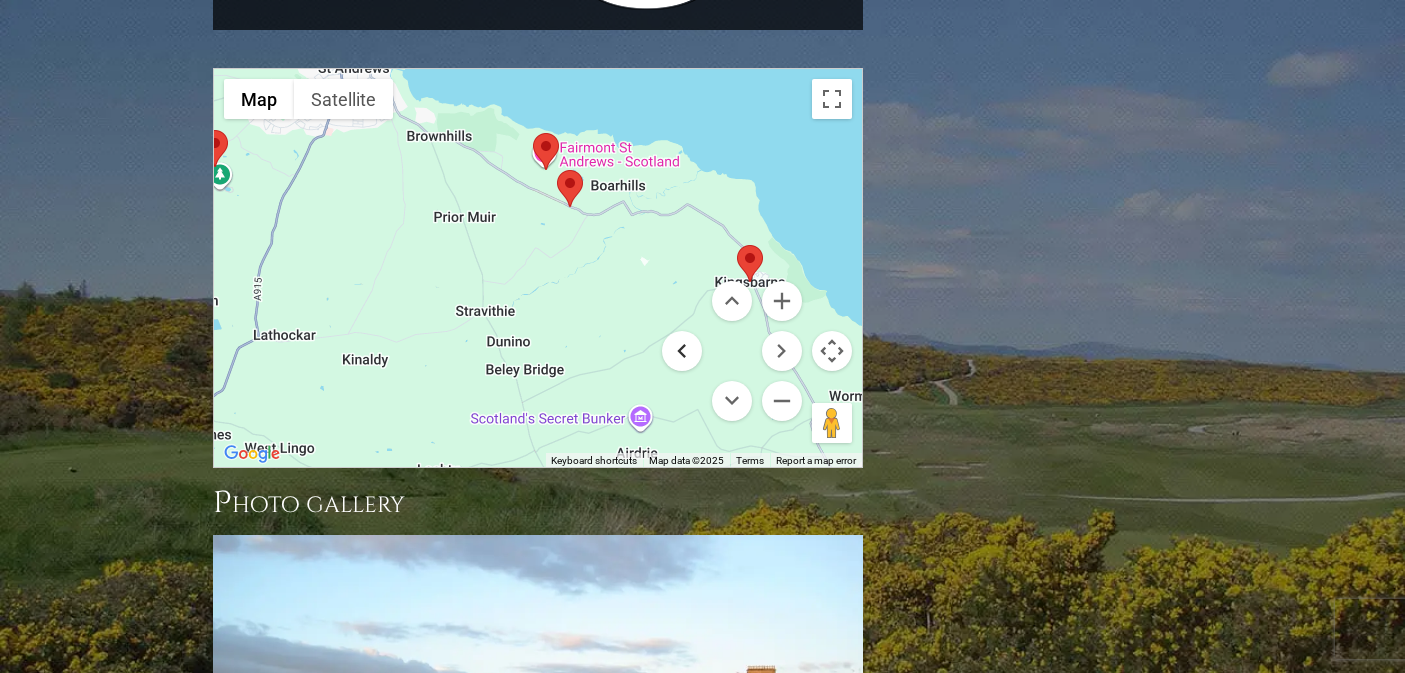 click at bounding box center (682, 351) 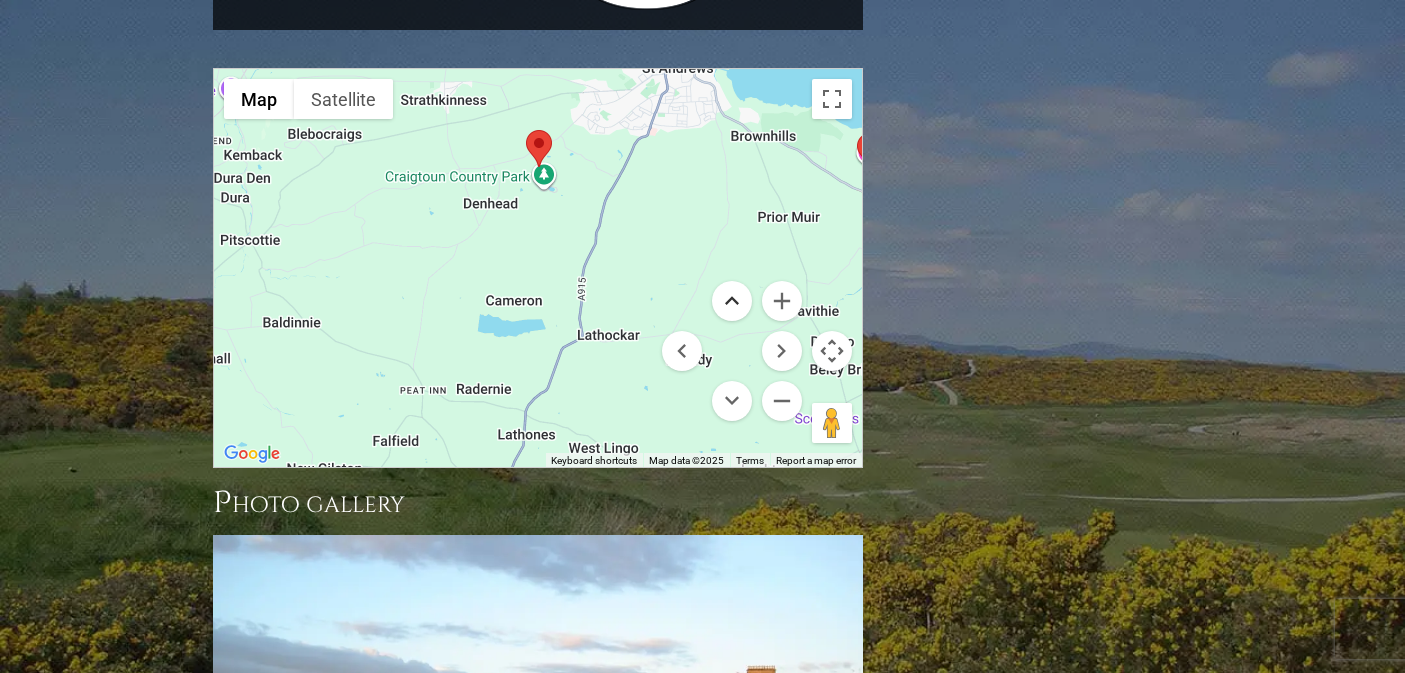 click at bounding box center (732, 301) 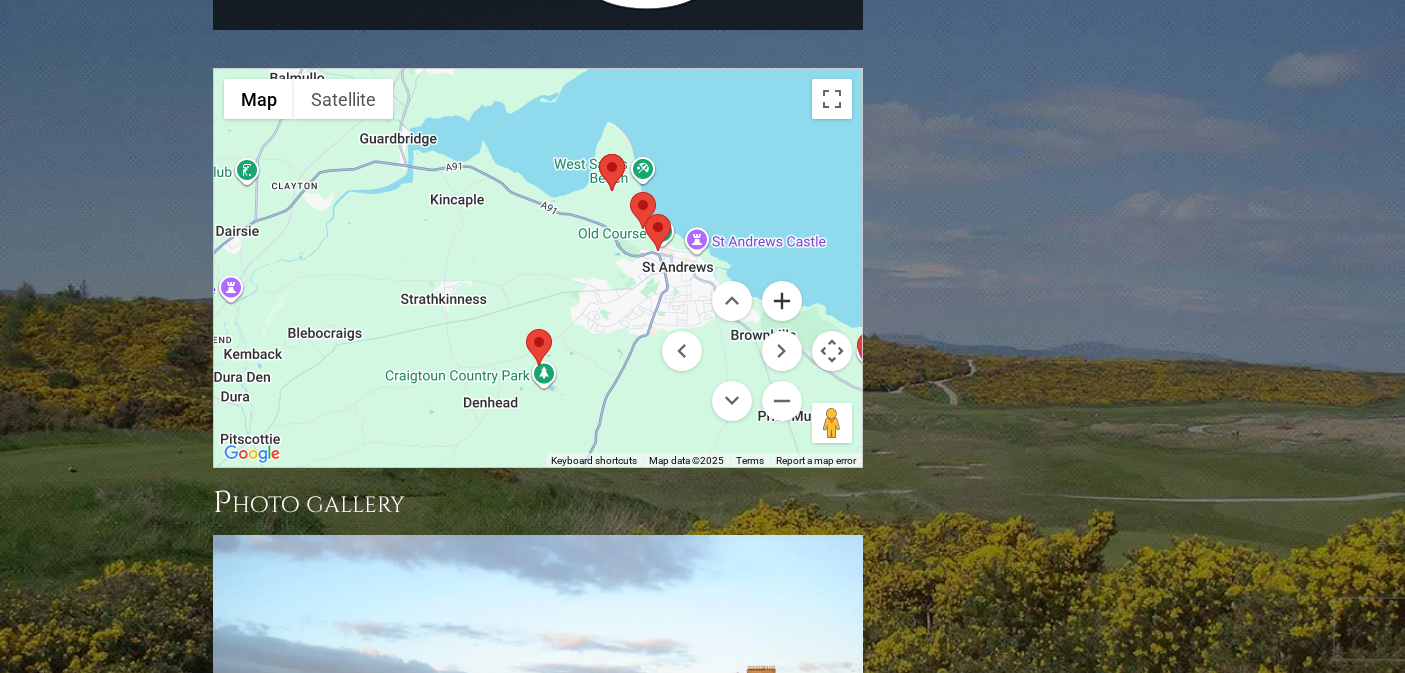 click at bounding box center (782, 301) 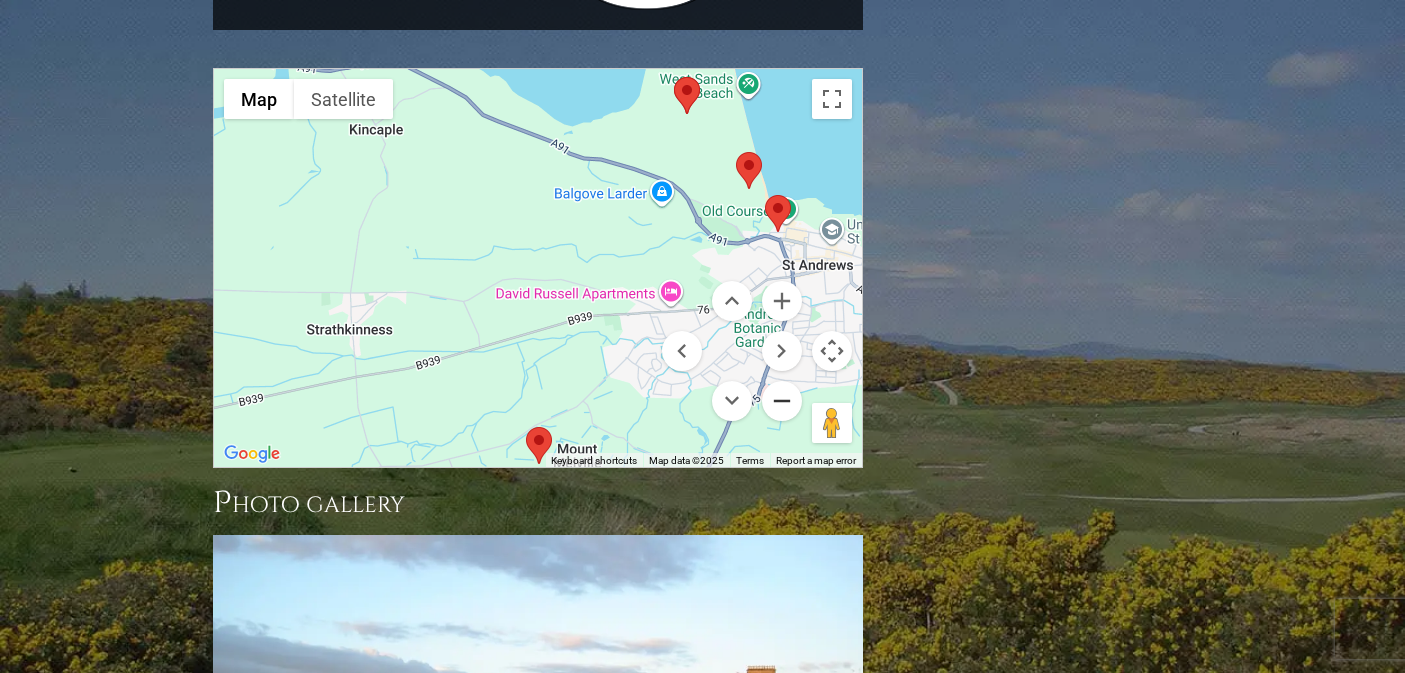 click at bounding box center (782, 401) 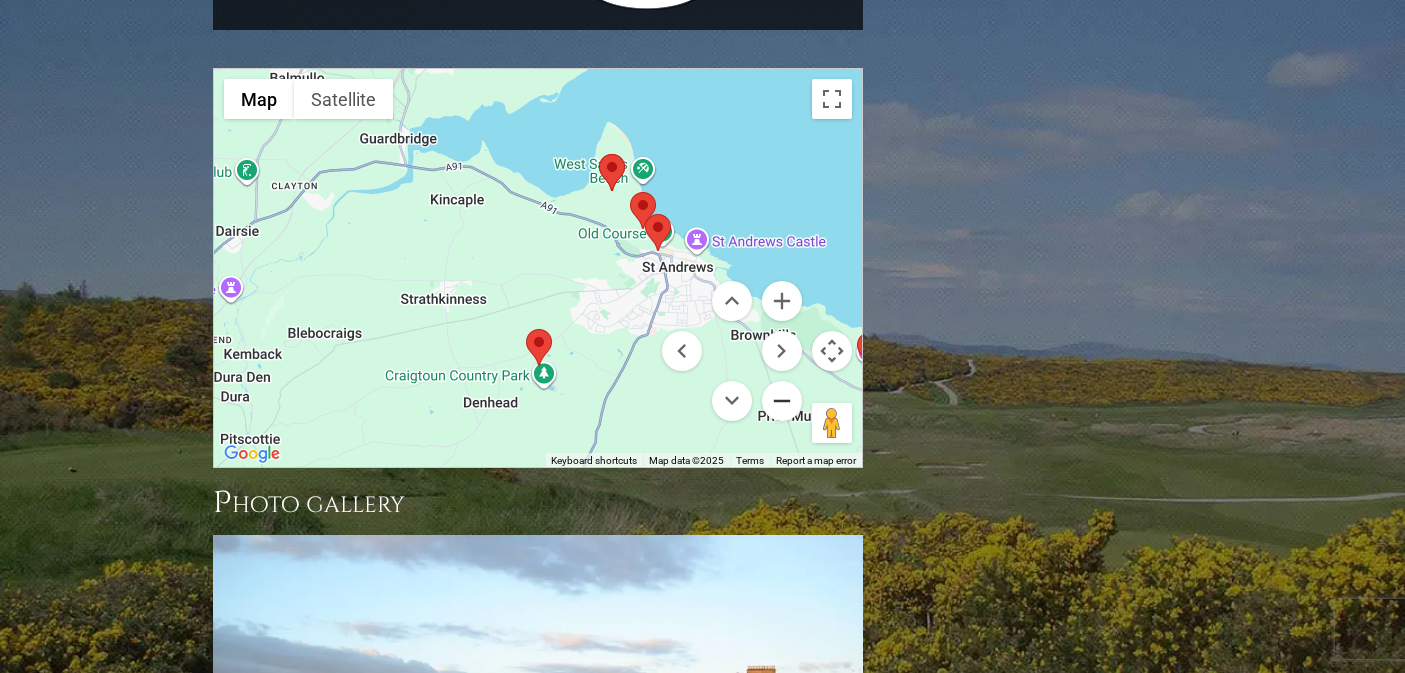 click at bounding box center [782, 401] 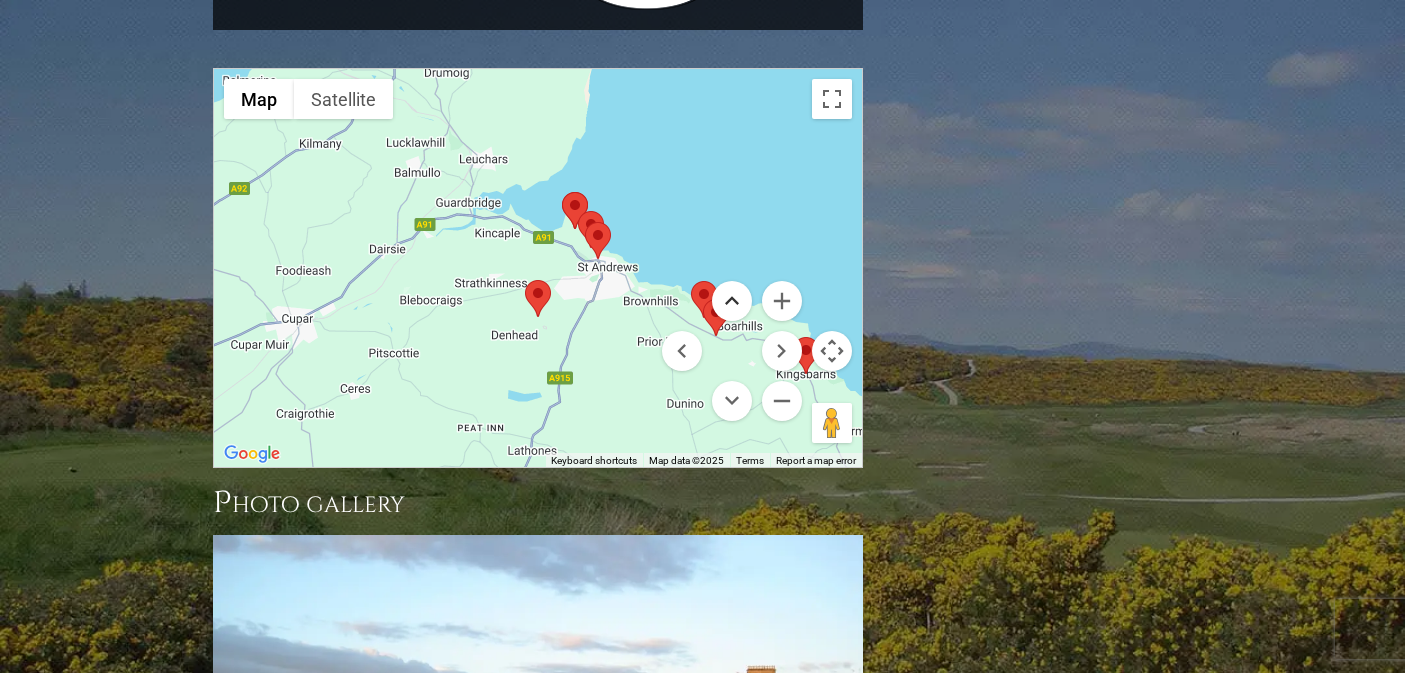 click at bounding box center [732, 301] 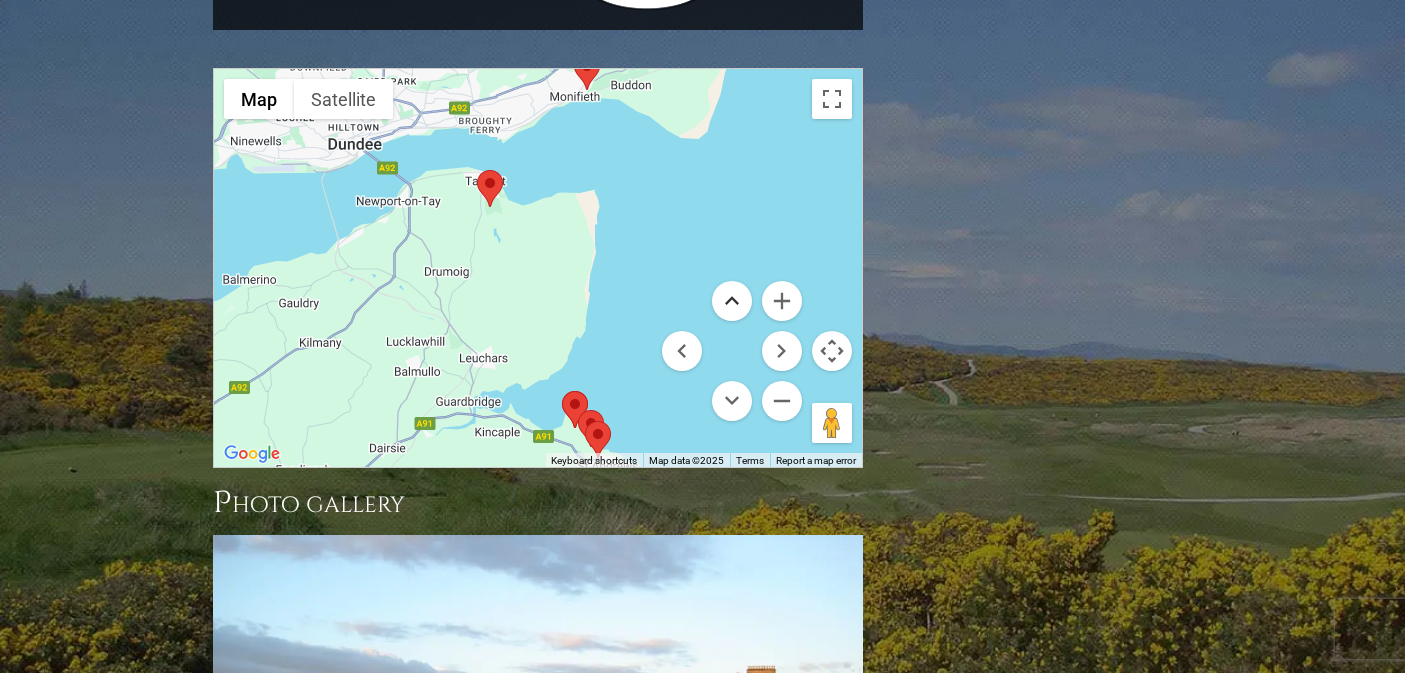 click at bounding box center (732, 301) 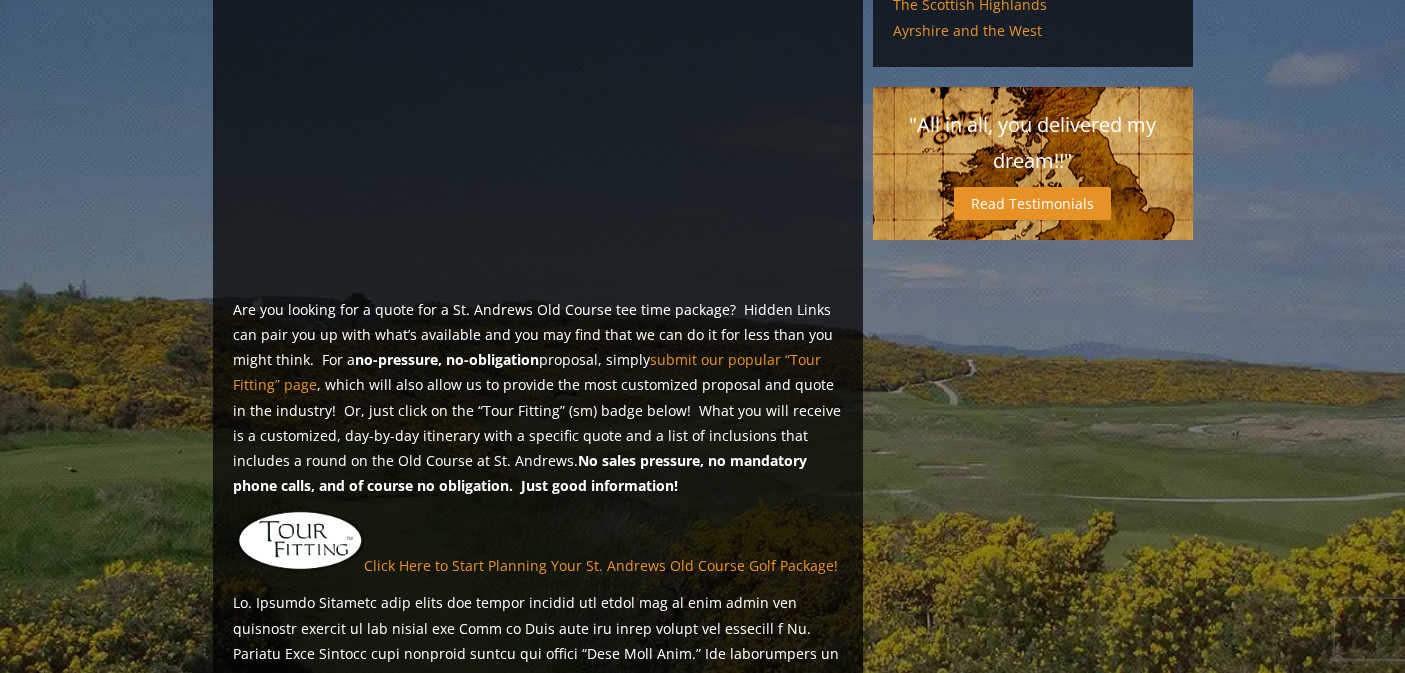 scroll, scrollTop: 1234, scrollLeft: 0, axis: vertical 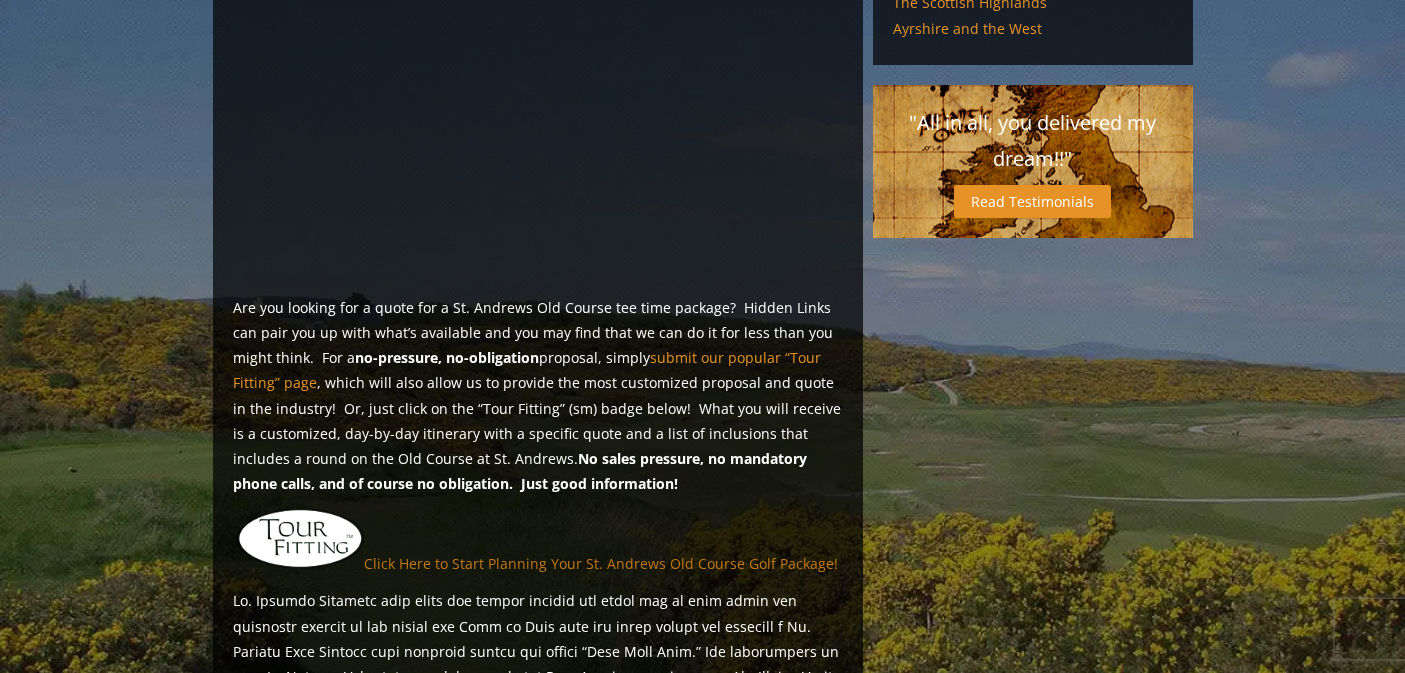 click on "Click Here to Start Planning Your St. Andrews Old Course Golf Package!" at bounding box center (527, 370) 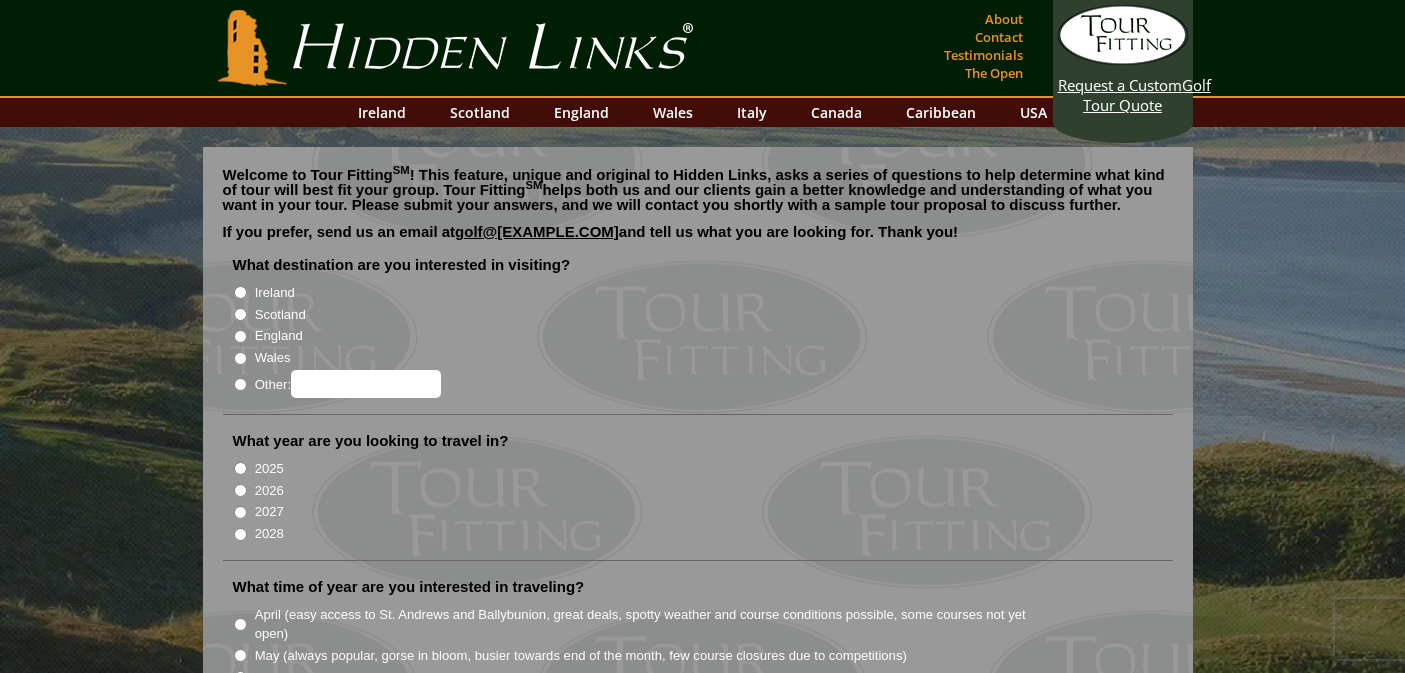 scroll, scrollTop: 0, scrollLeft: 0, axis: both 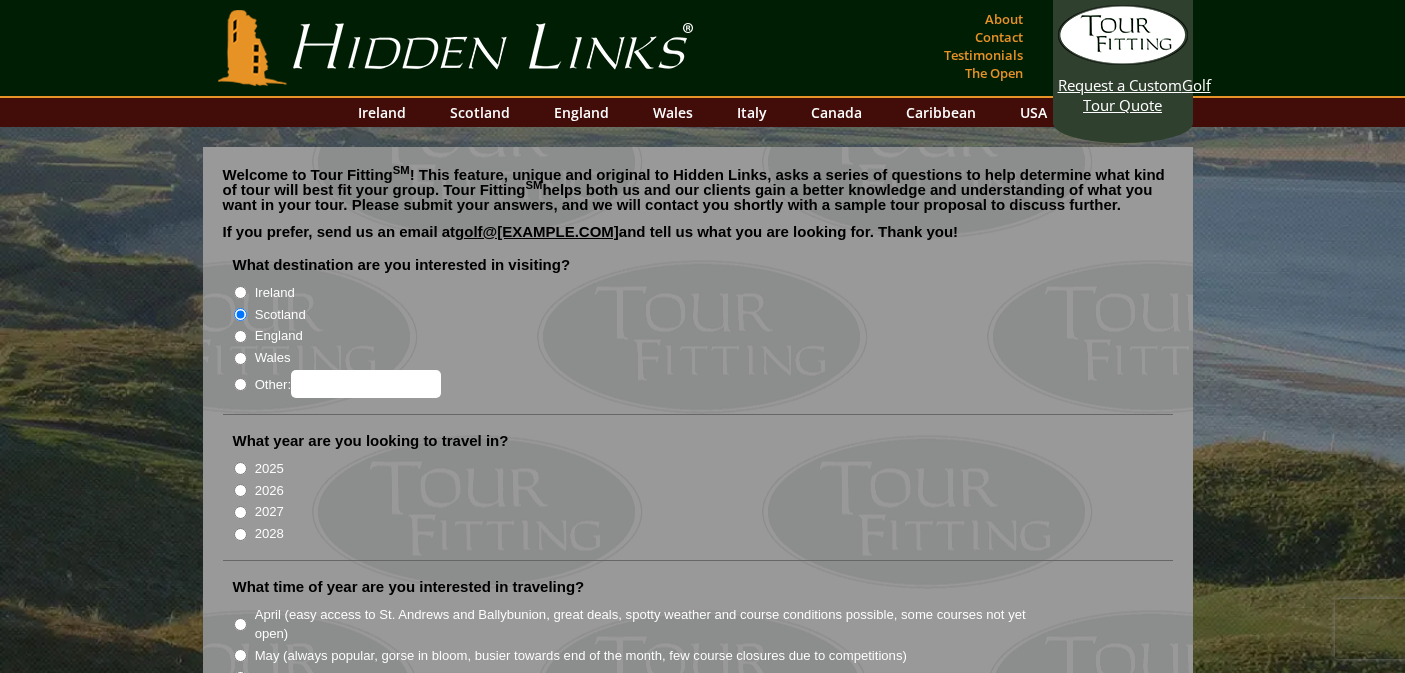 click on "2026" at bounding box center (240, 490) 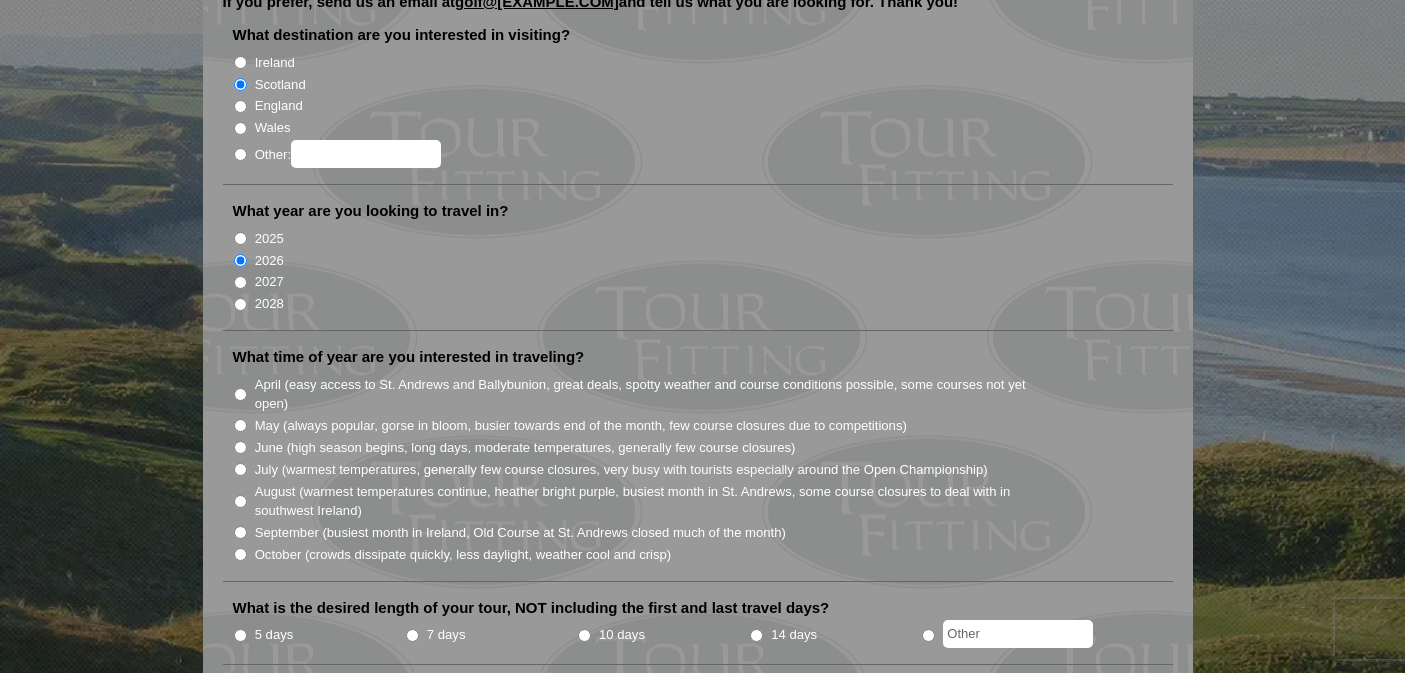 scroll, scrollTop: 254, scrollLeft: 0, axis: vertical 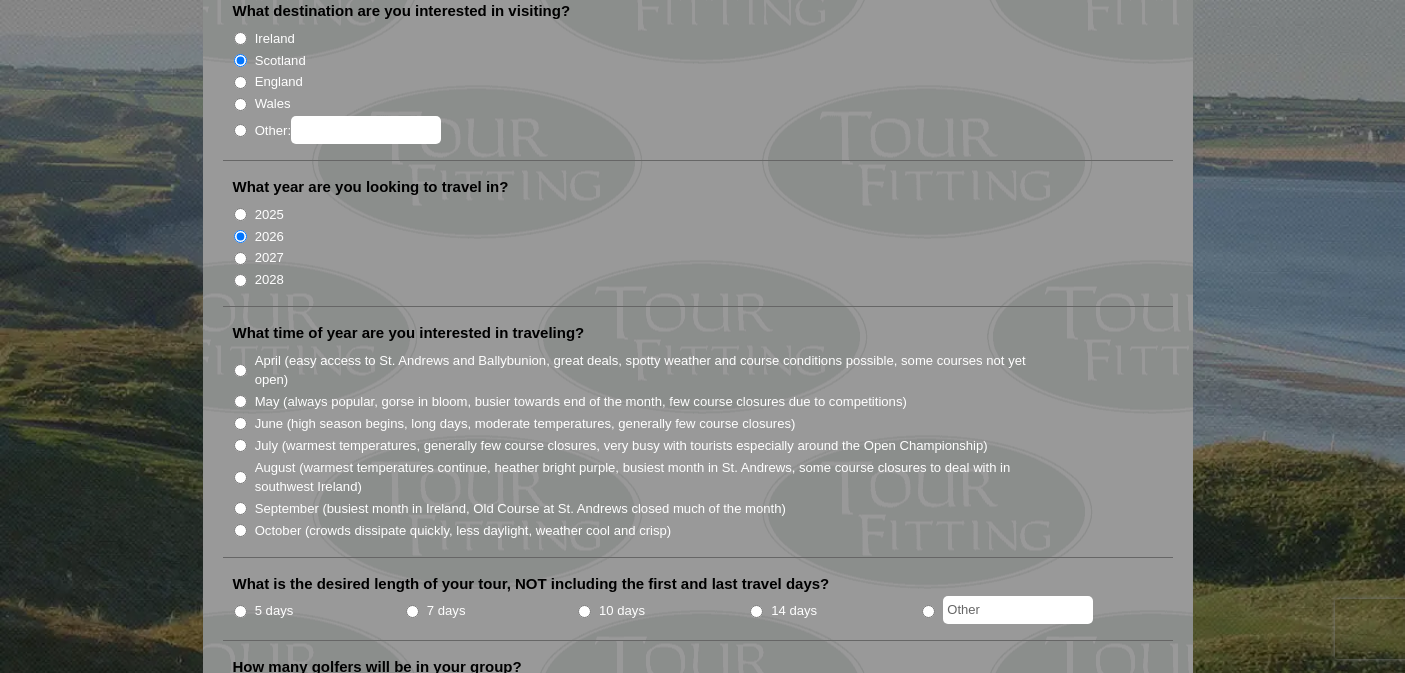 click on "May (always popular, gorse in bloom, busier towards end of the month, few course closures due to competitions)" at bounding box center [240, 401] 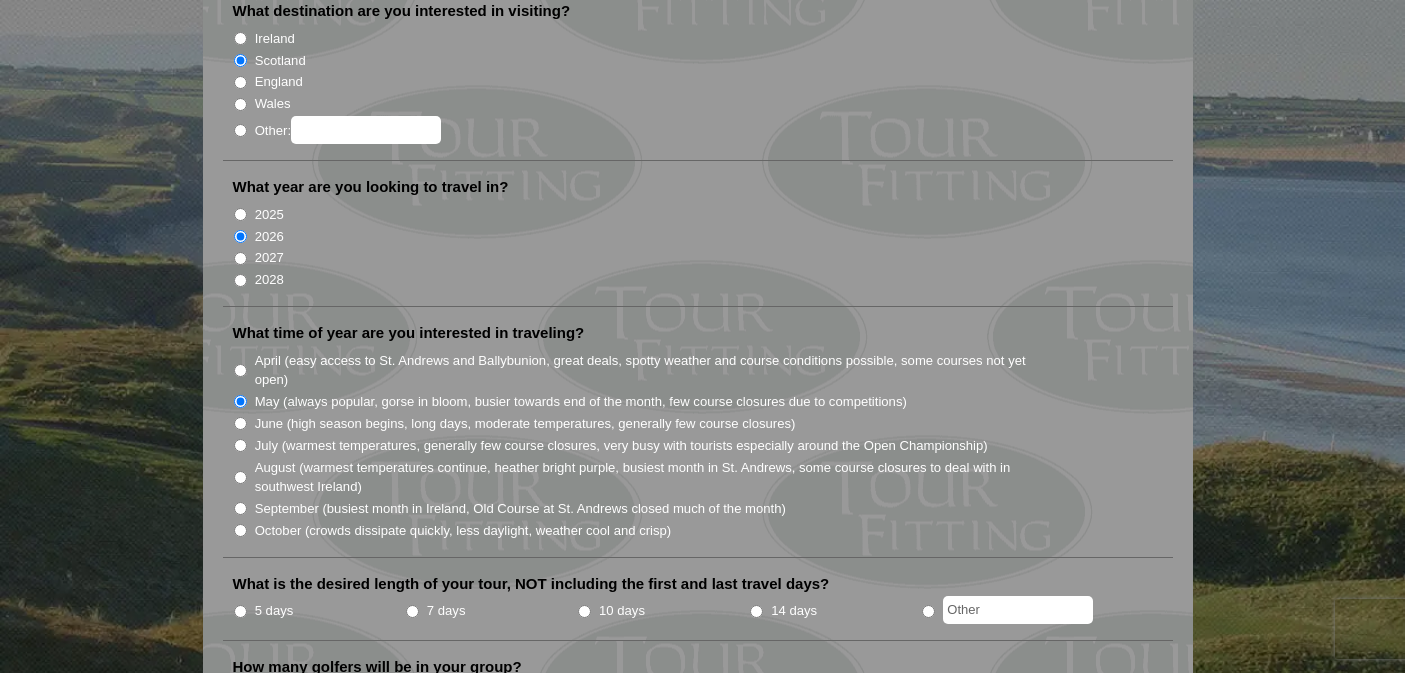 click on "June (high season begins, long days, moderate temperatures, generally few course closures)" at bounding box center [706, 423] 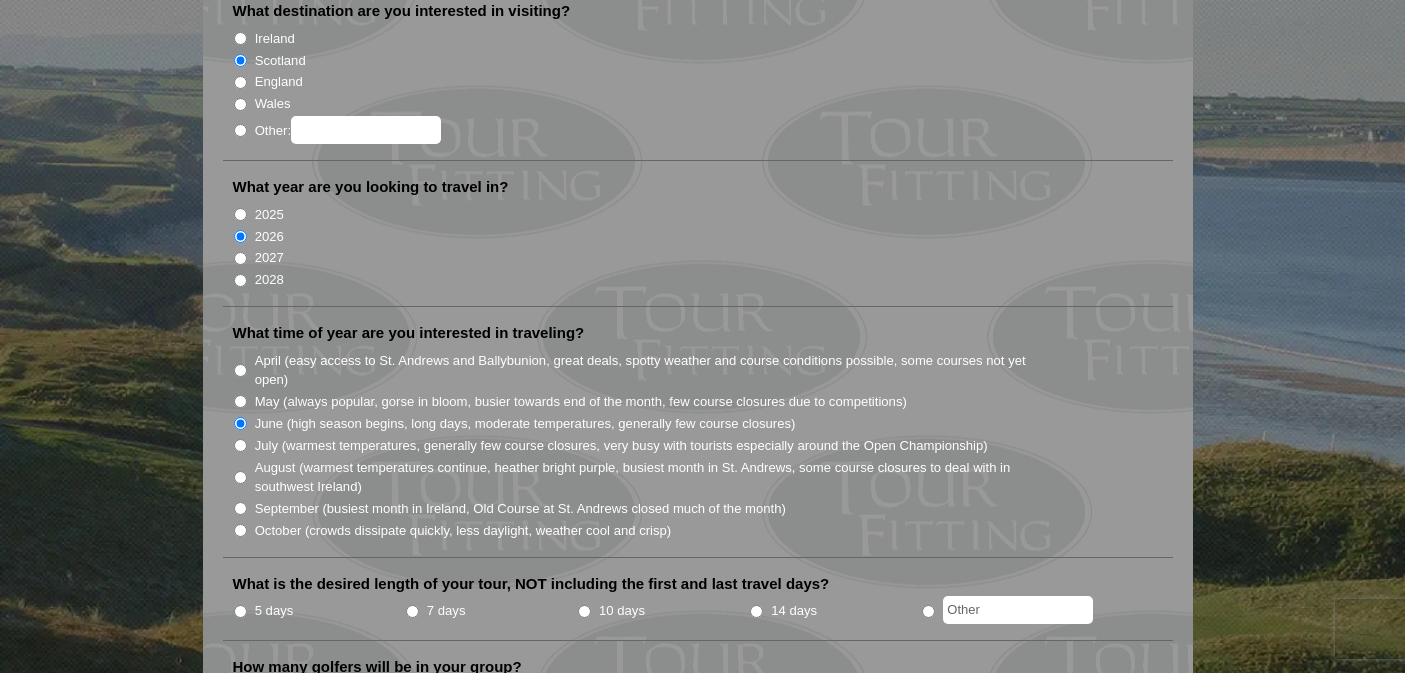click on "May (always popular, gorse in bloom, busier towards end of the month, few course closures due to competitions)" at bounding box center [706, 401] 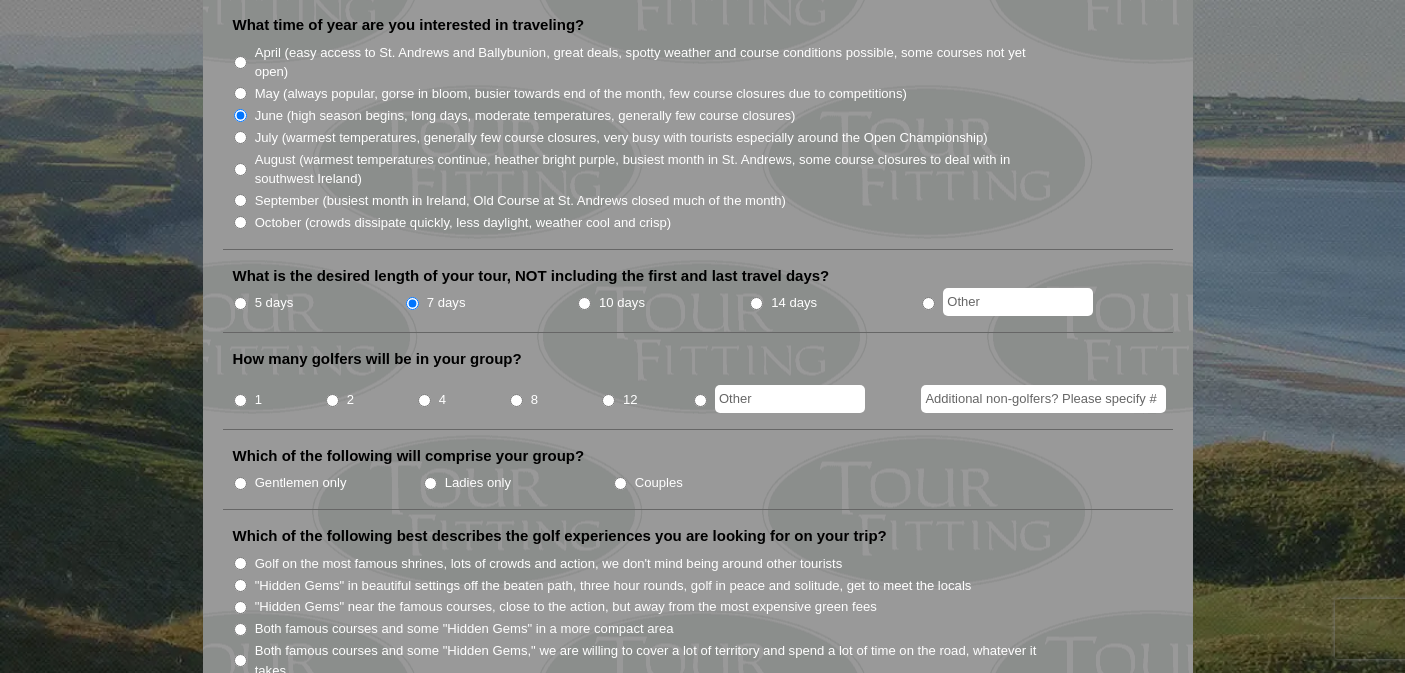 scroll, scrollTop: 566, scrollLeft: 0, axis: vertical 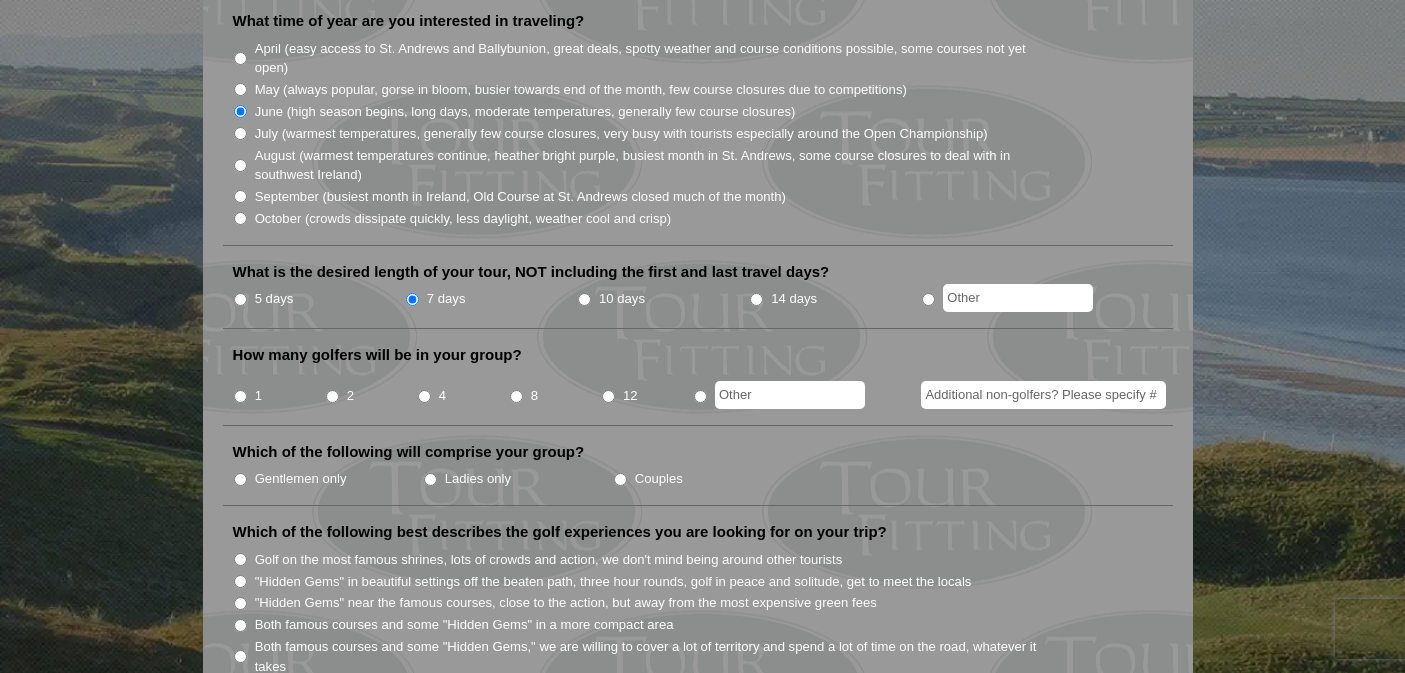 click on "8" at bounding box center (516, 396) 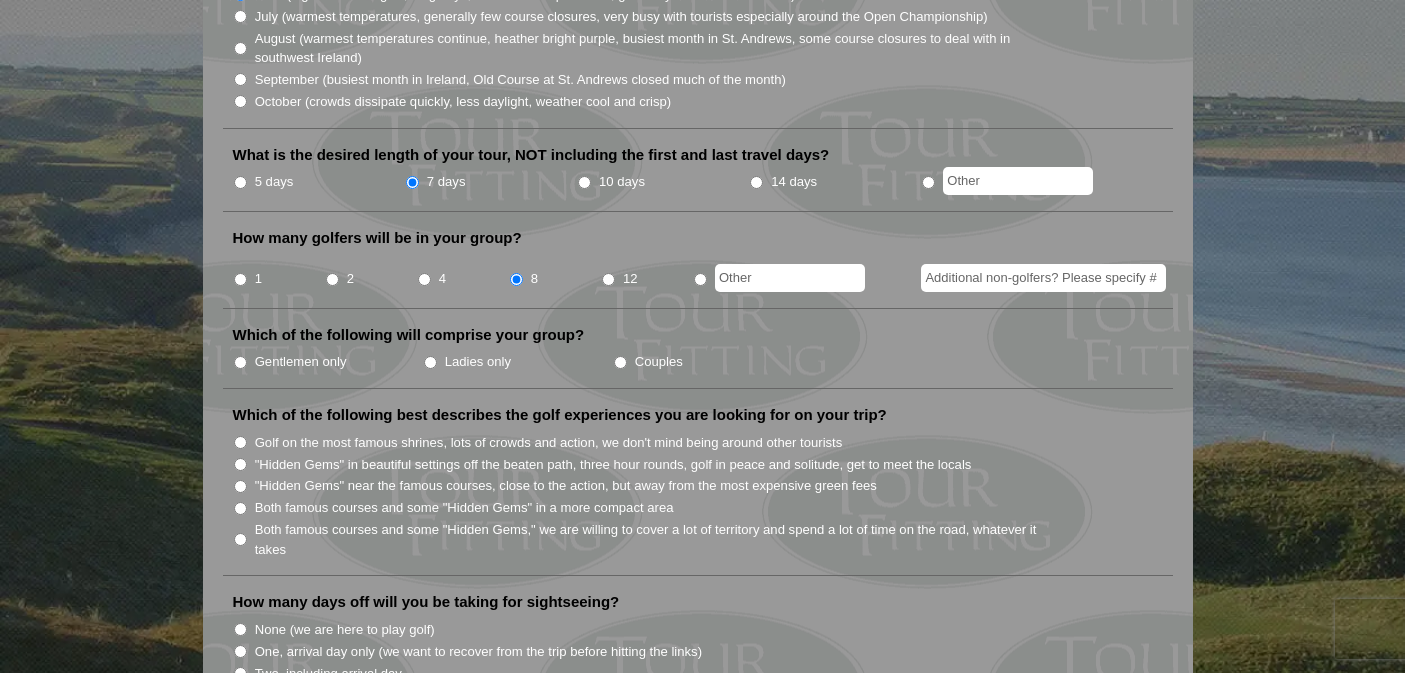 scroll, scrollTop: 684, scrollLeft: 0, axis: vertical 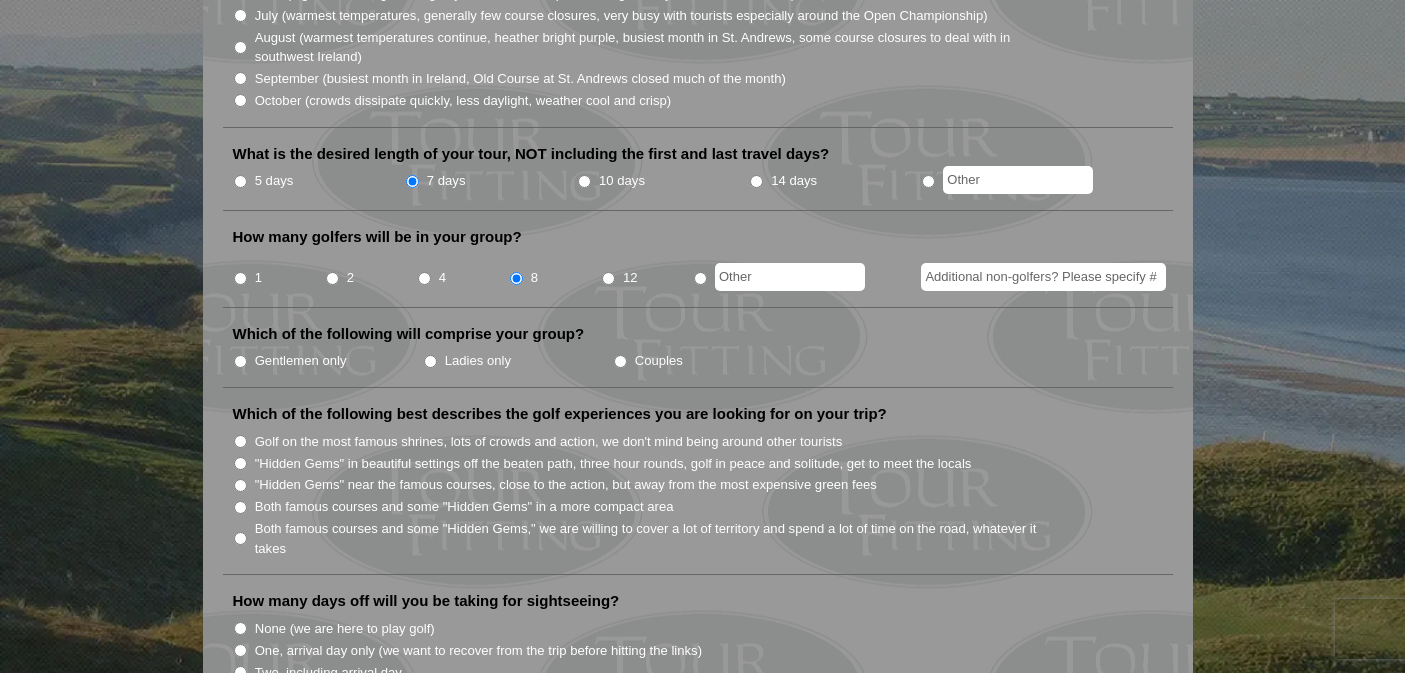 click on "Gentlemen only" at bounding box center [240, 361] 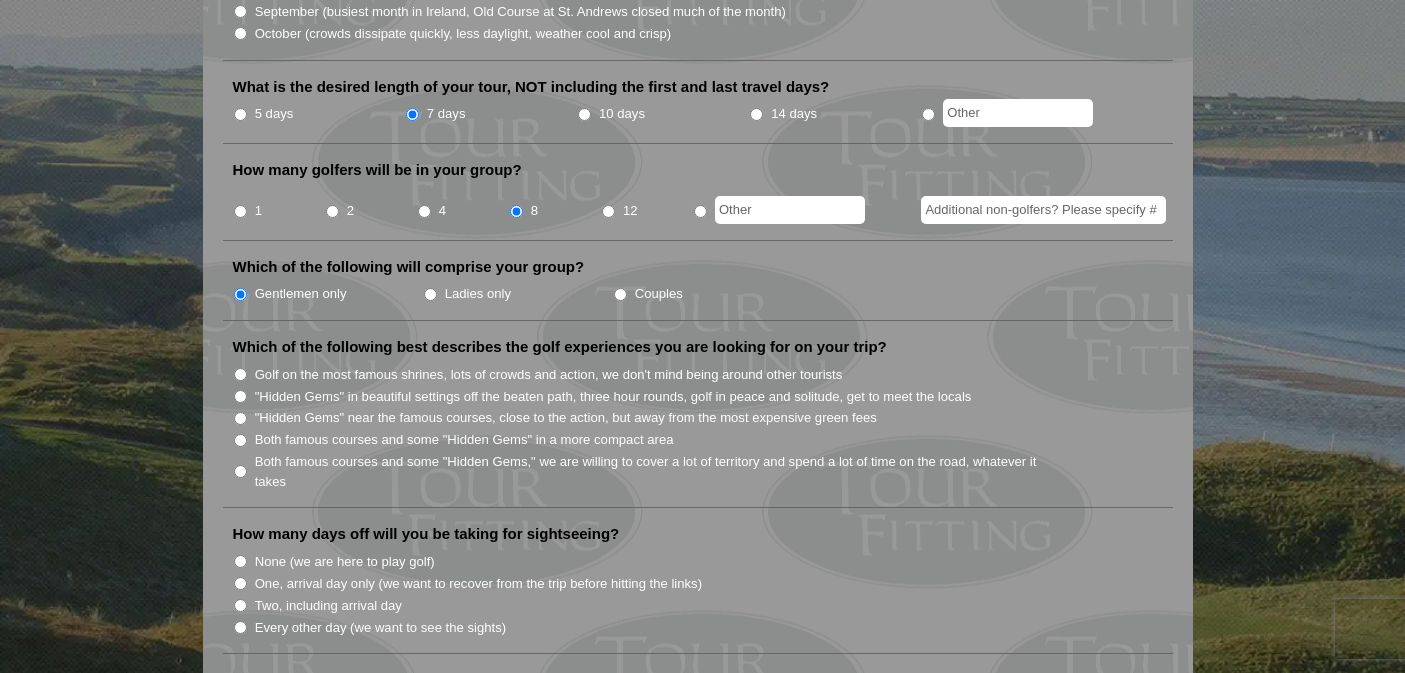 scroll, scrollTop: 761, scrollLeft: 0, axis: vertical 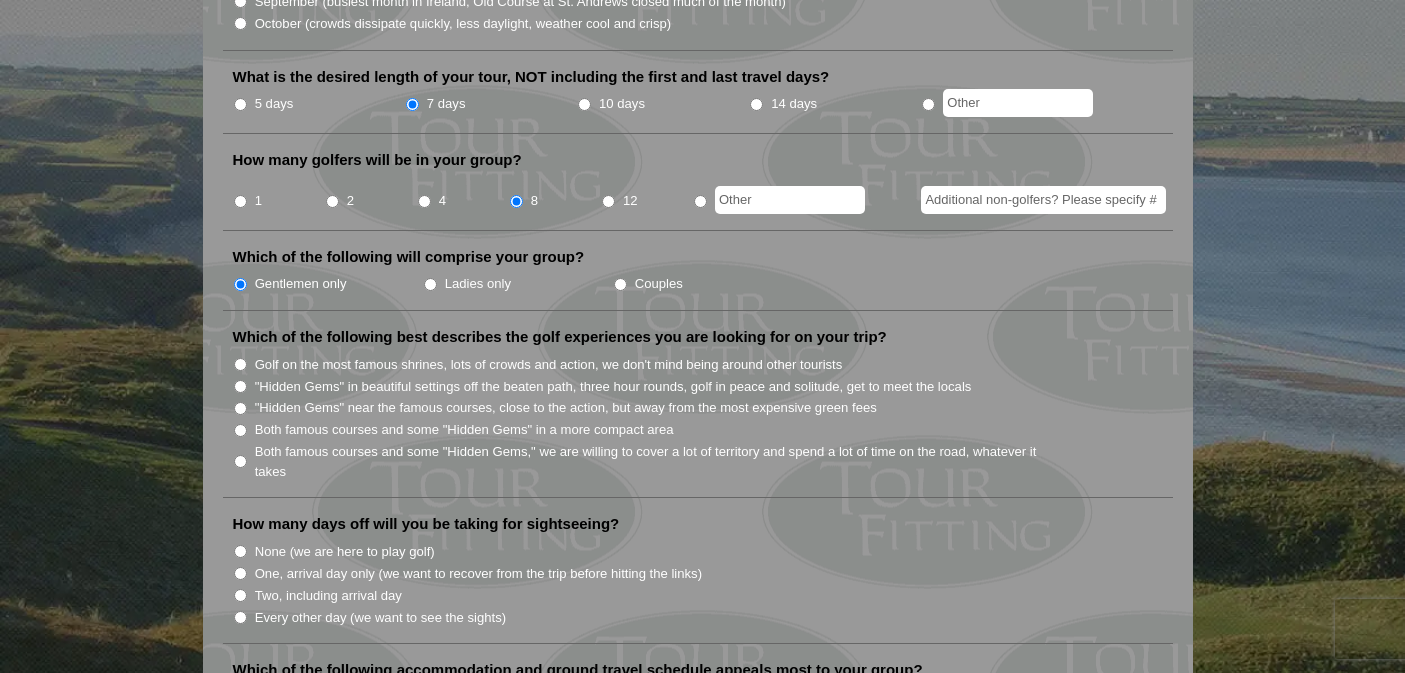 click on "Both famous courses and some "Hidden Gems" in a more compact area" at bounding box center [240, 430] 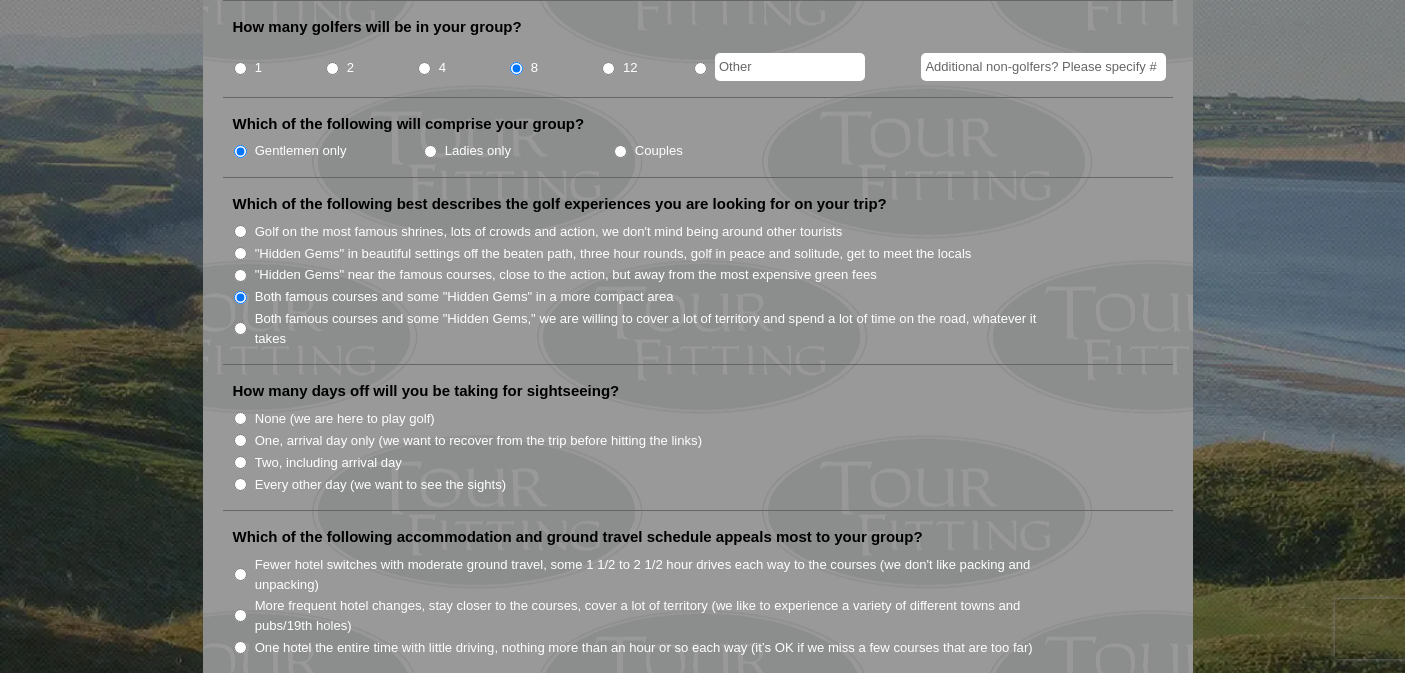 scroll, scrollTop: 901, scrollLeft: 0, axis: vertical 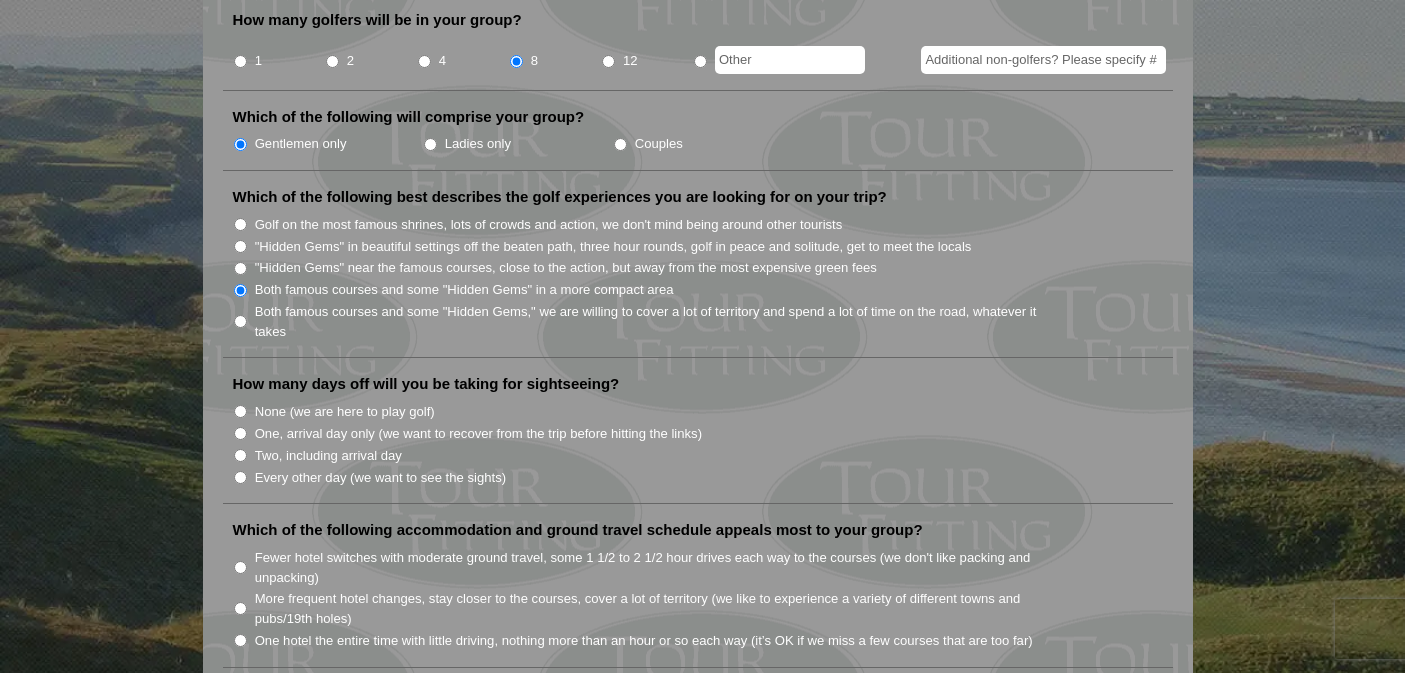 click on "Two, including arrival day" at bounding box center [240, 455] 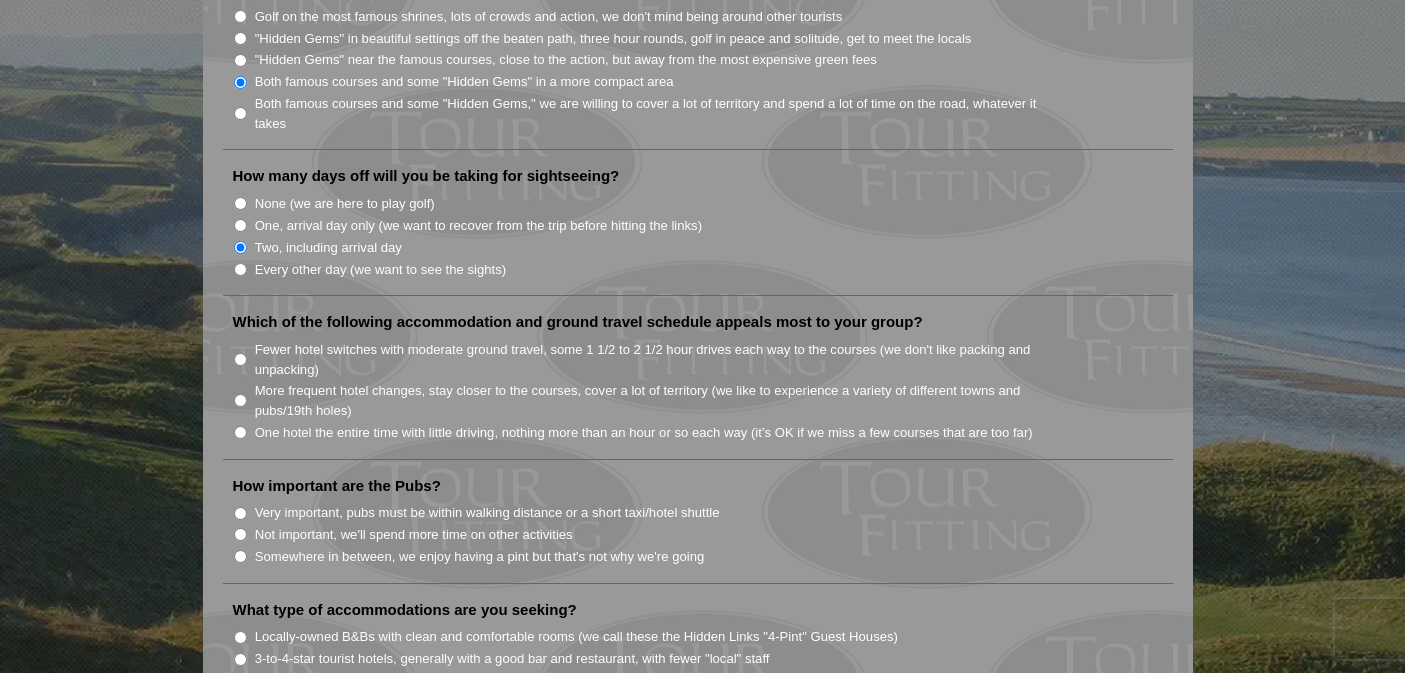 scroll, scrollTop: 1114, scrollLeft: 0, axis: vertical 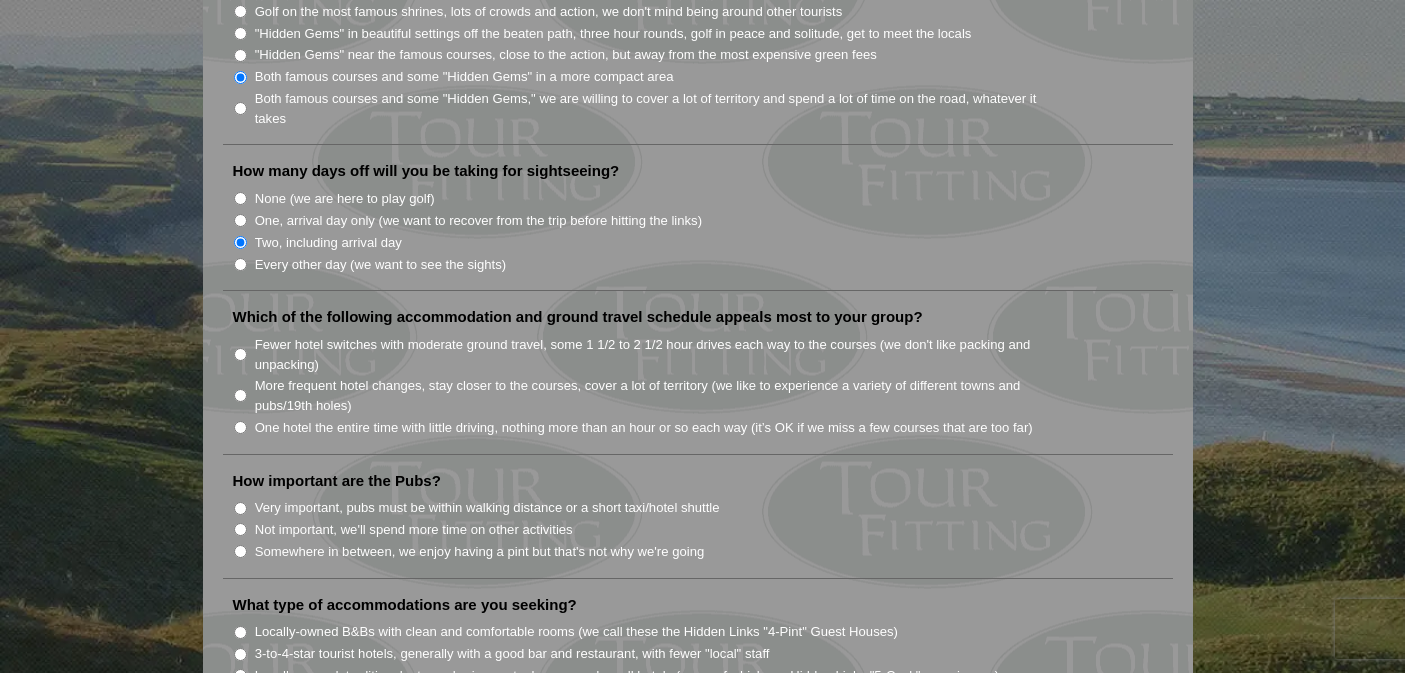 click on "One hotel the entire time with little driving, nothing more than an hour or so each way (it’s OK if we miss a few courses that are too far)" at bounding box center (240, 427) 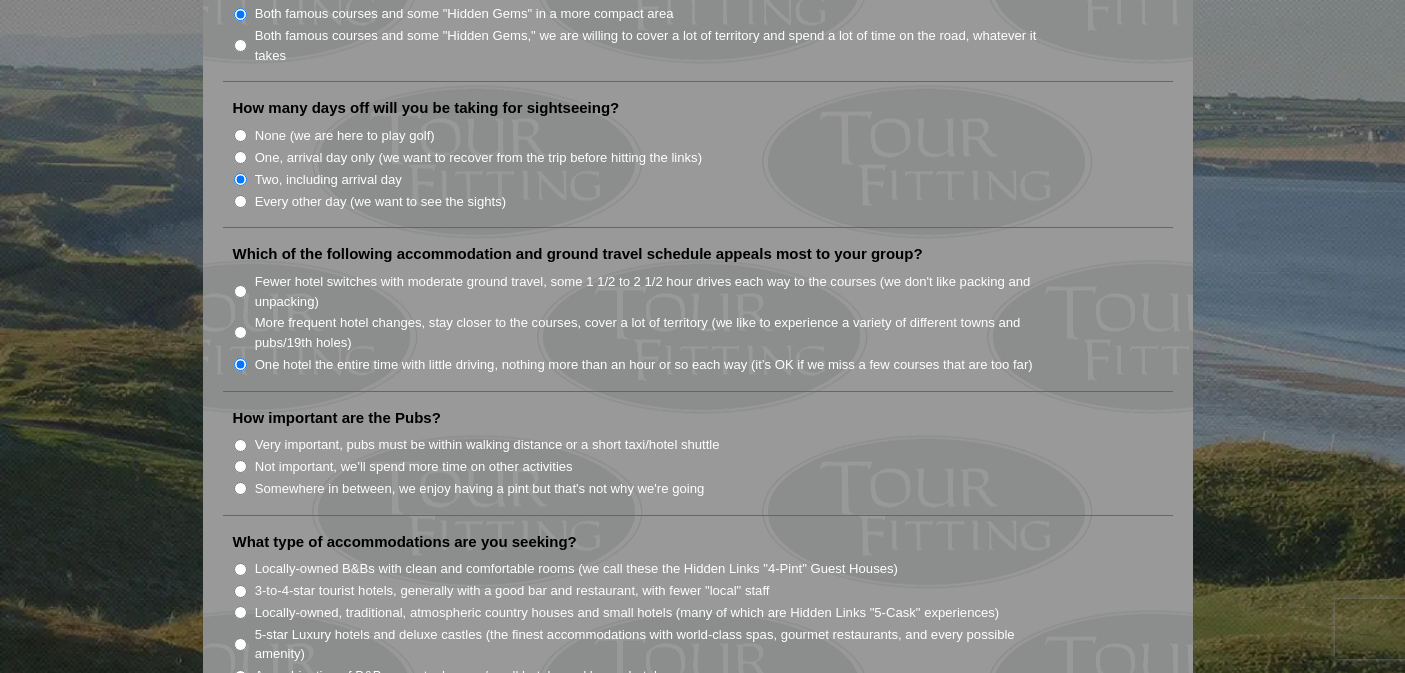 scroll, scrollTop: 1178, scrollLeft: 0, axis: vertical 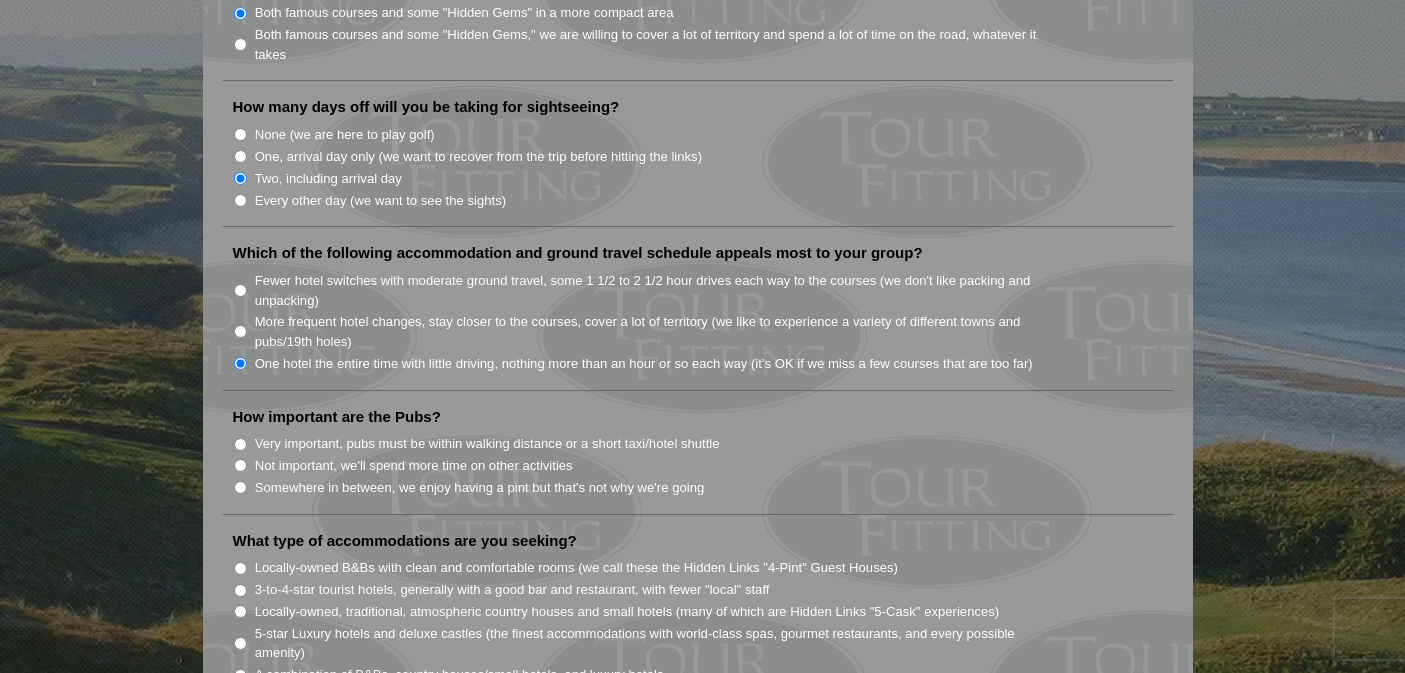 click on "Somewhere in between, we enjoy having a pint but that's not why we're going" at bounding box center [240, 487] 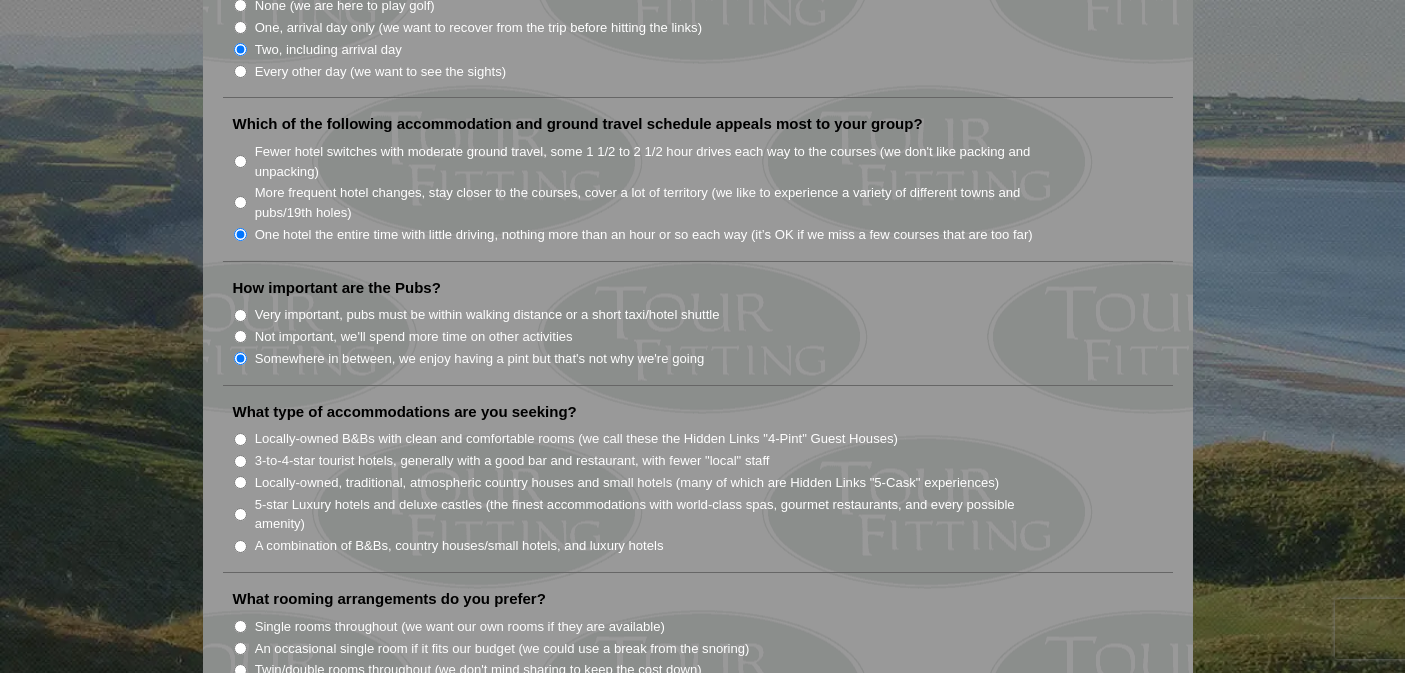 scroll, scrollTop: 1308, scrollLeft: 0, axis: vertical 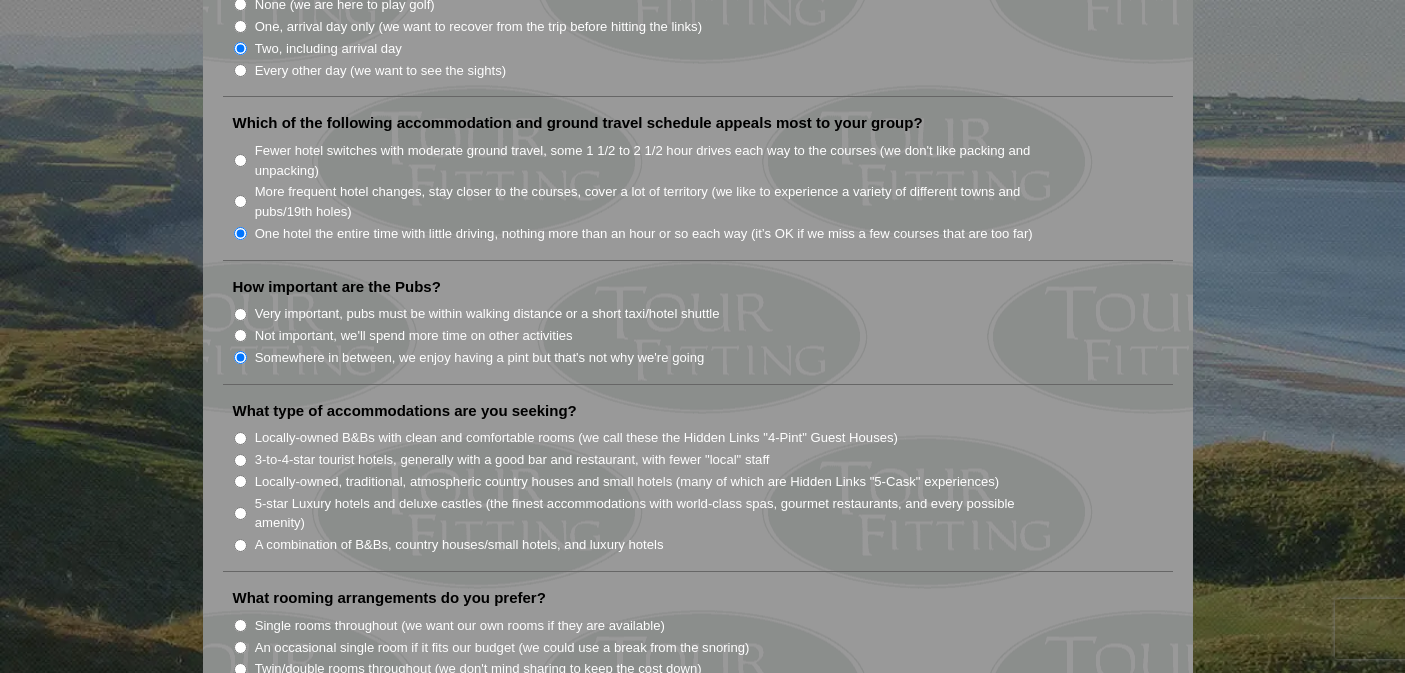 click on "Locally-owned B&Bs with clean and comfortable rooms (we call these the Hidden Links "4-Pint" Guest Houses)" at bounding box center [240, 438] 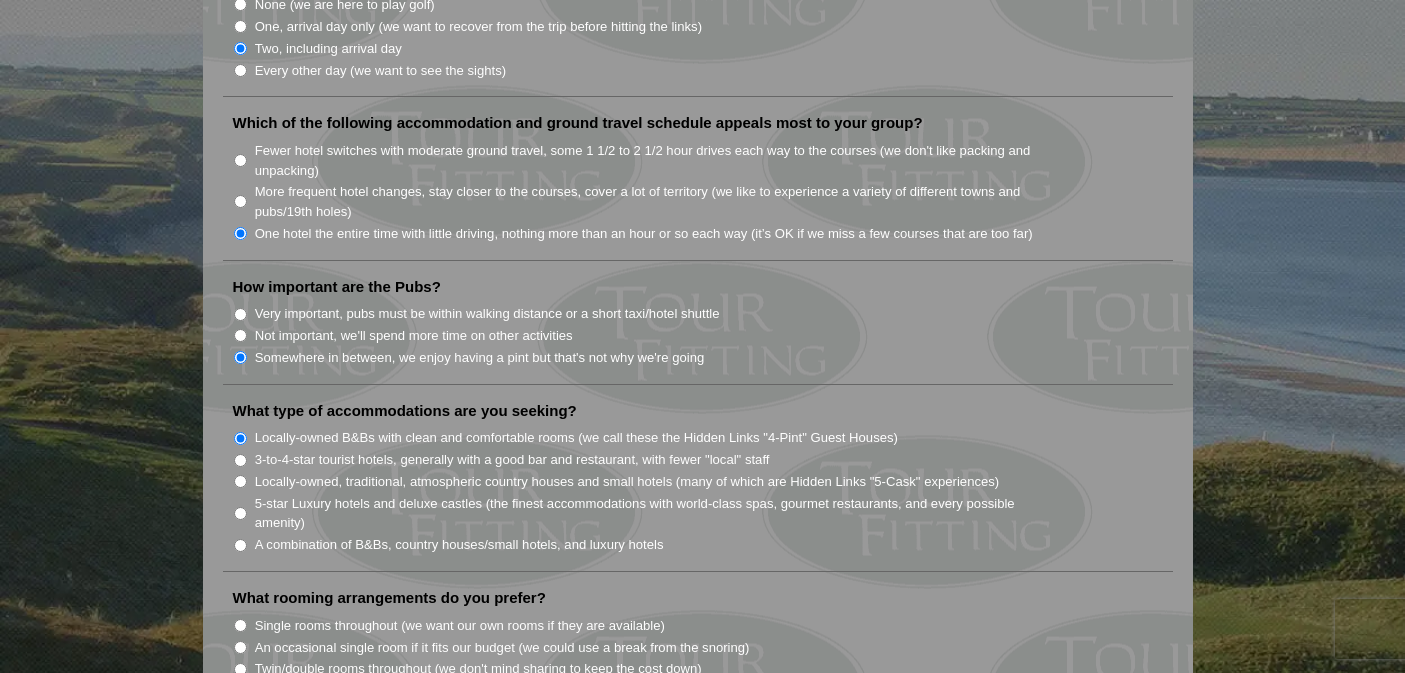 click on "Locally-owned, traditional, atmospheric country houses and small hotels (many of which are Hidden Links "5-Cask" experiences)" at bounding box center [240, 481] 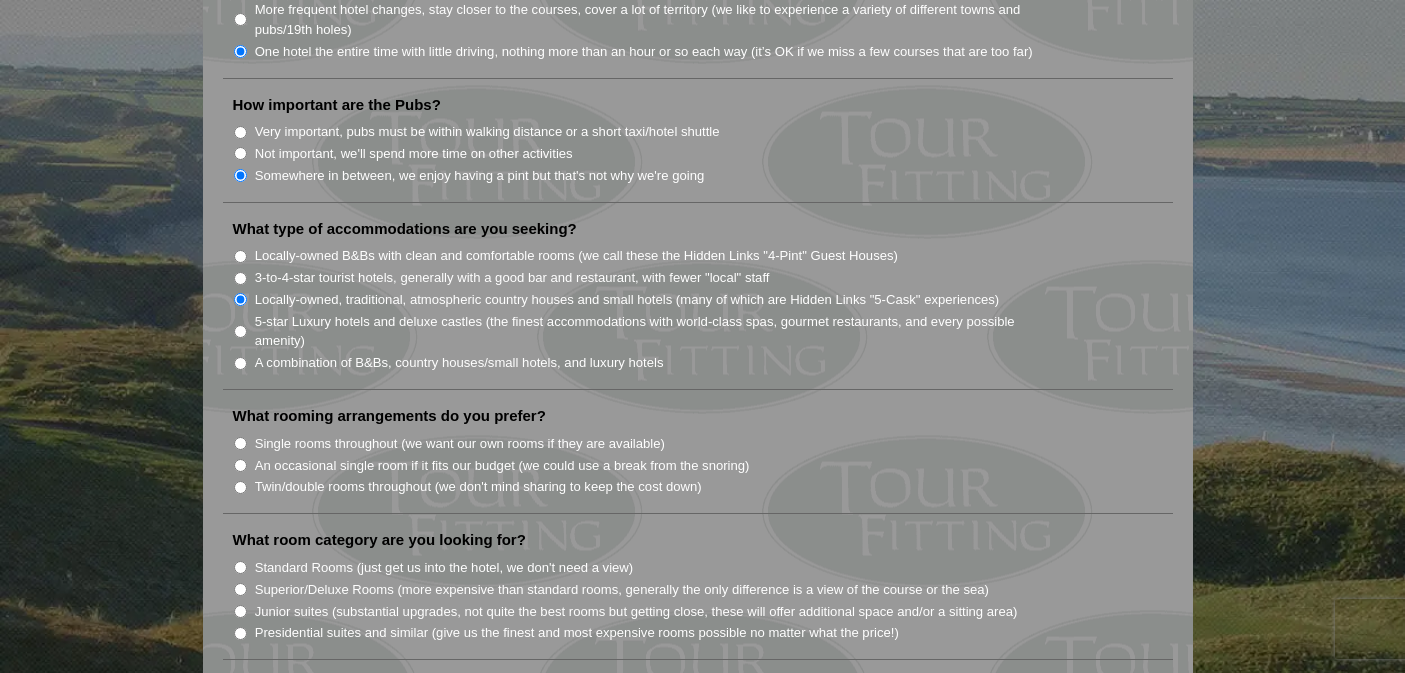 scroll, scrollTop: 1491, scrollLeft: 0, axis: vertical 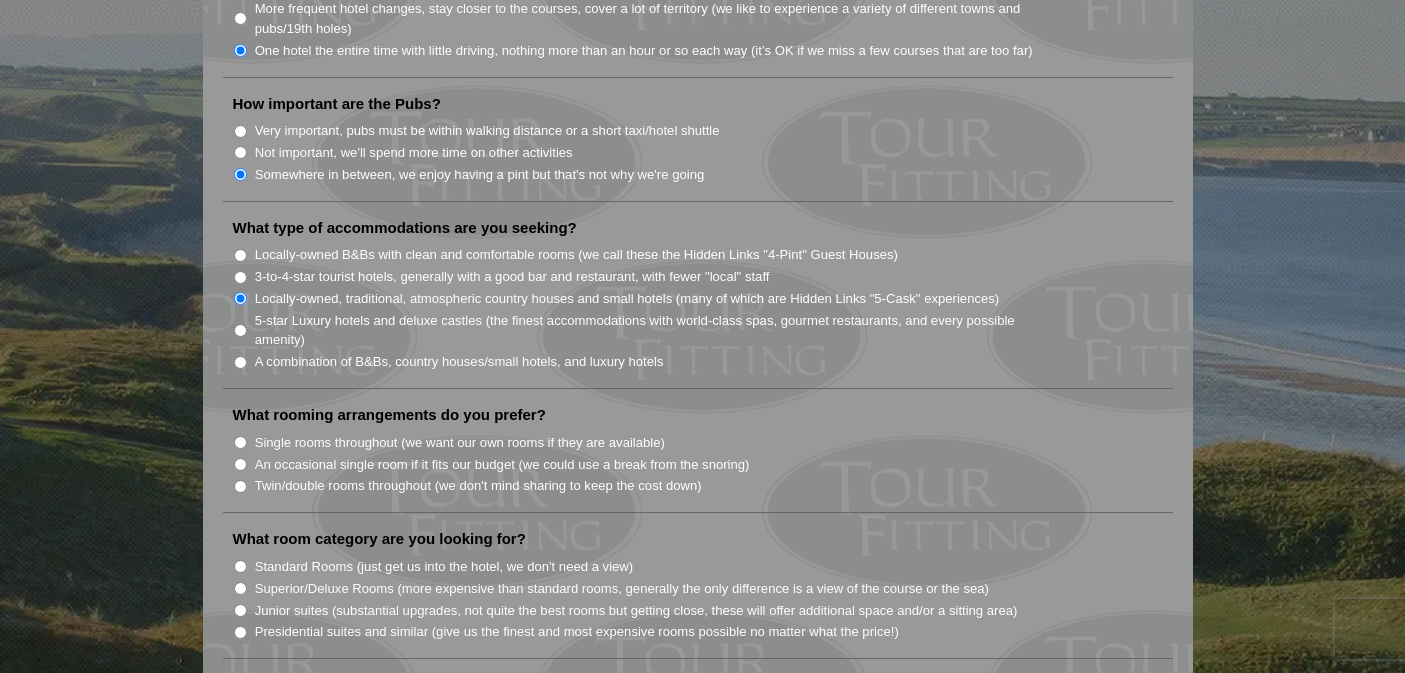 click on "Single rooms throughout (we want our own rooms if they are available)" at bounding box center (240, 442) 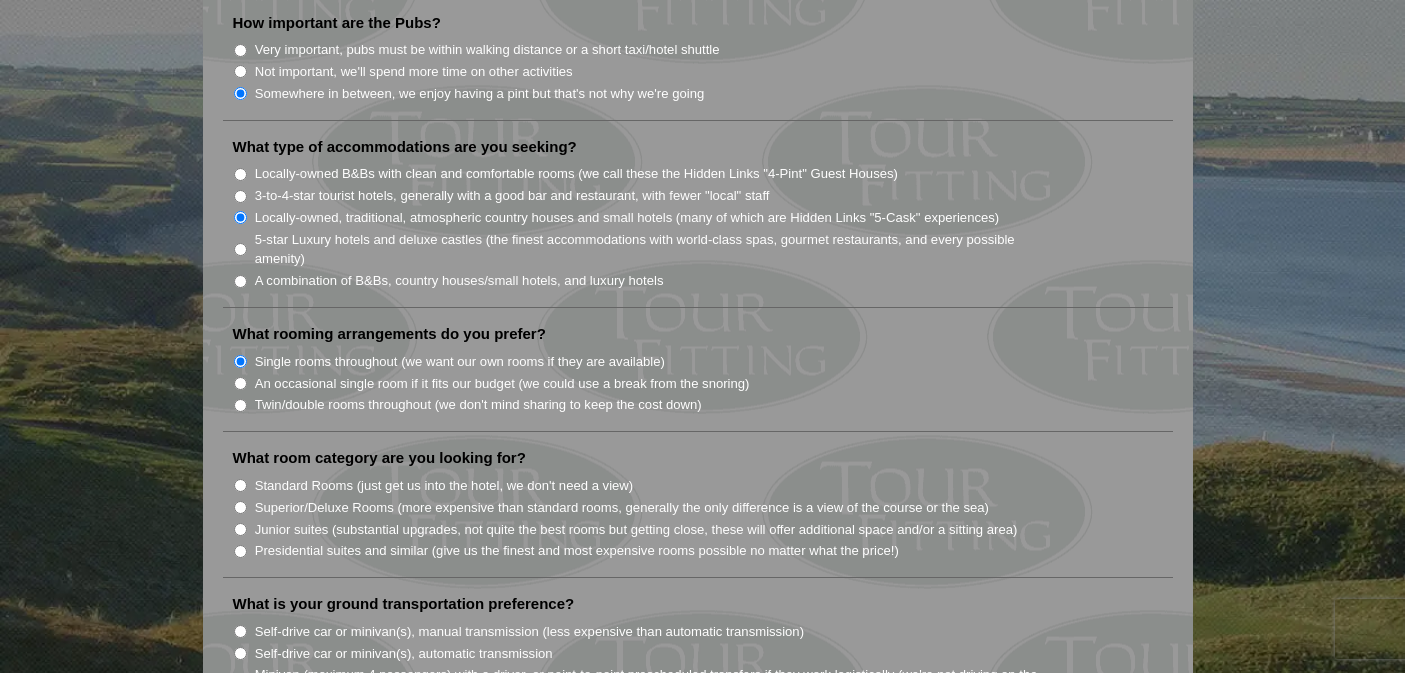 scroll, scrollTop: 1575, scrollLeft: 0, axis: vertical 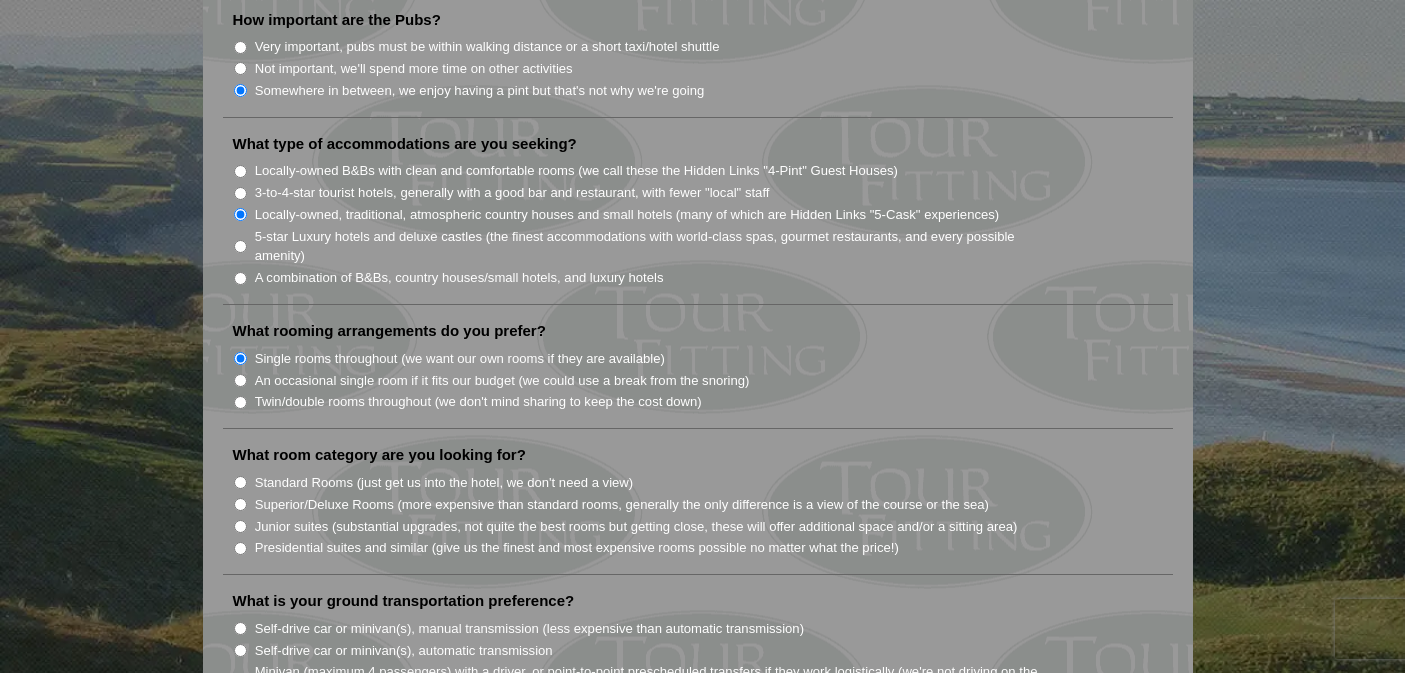 click on "Superior/Deluxe Rooms (more expensive than standard rooms, generally the only difference is a view of the course or the sea)" at bounding box center (706, 504) 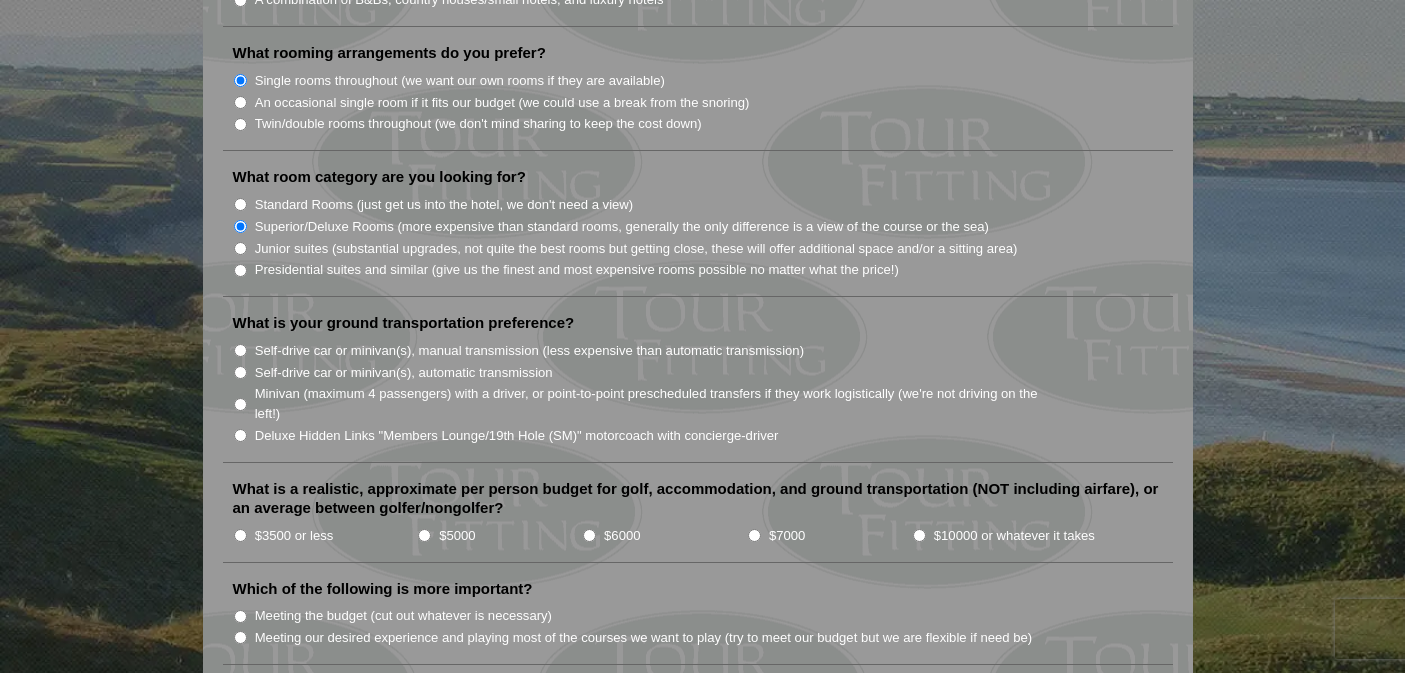 scroll, scrollTop: 1856, scrollLeft: 0, axis: vertical 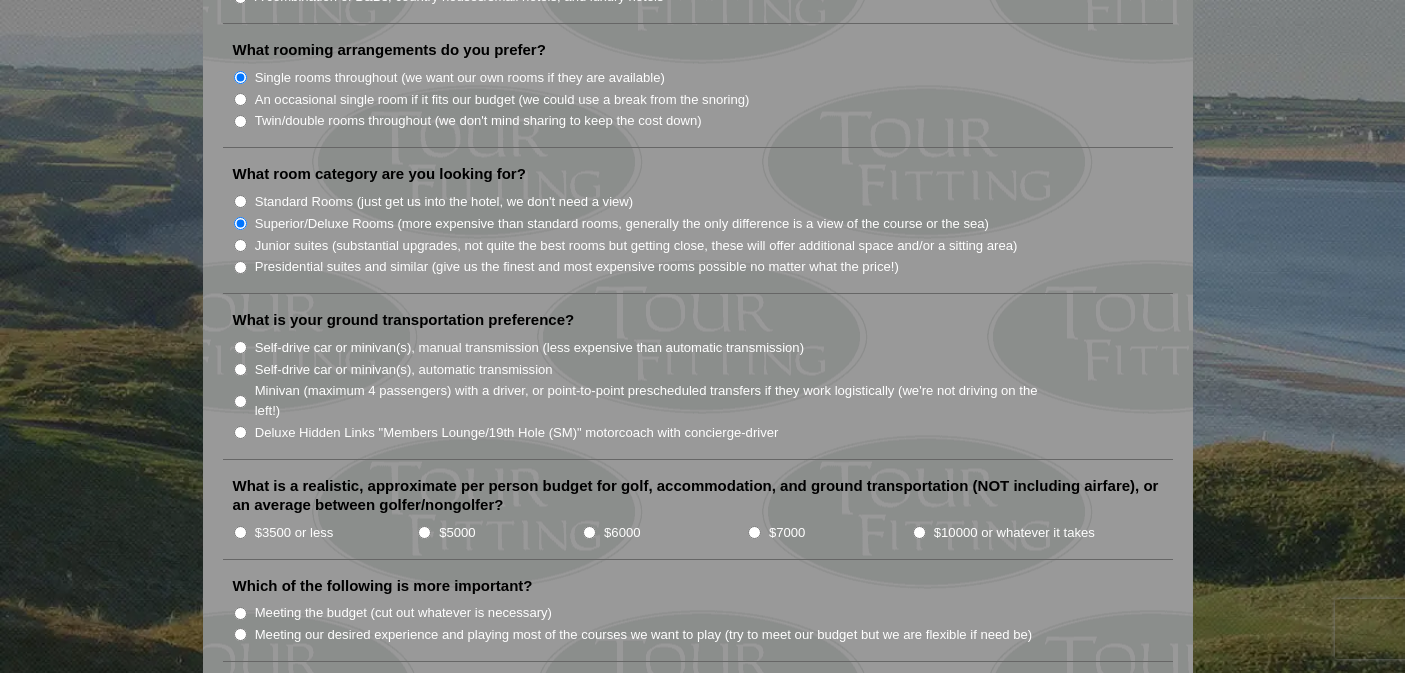 click on "Minivan (maximum 4 passengers) with a driver, or point-to-point prescheduled transfers if they work logistically (we're not driving on the left!)" at bounding box center [240, 401] 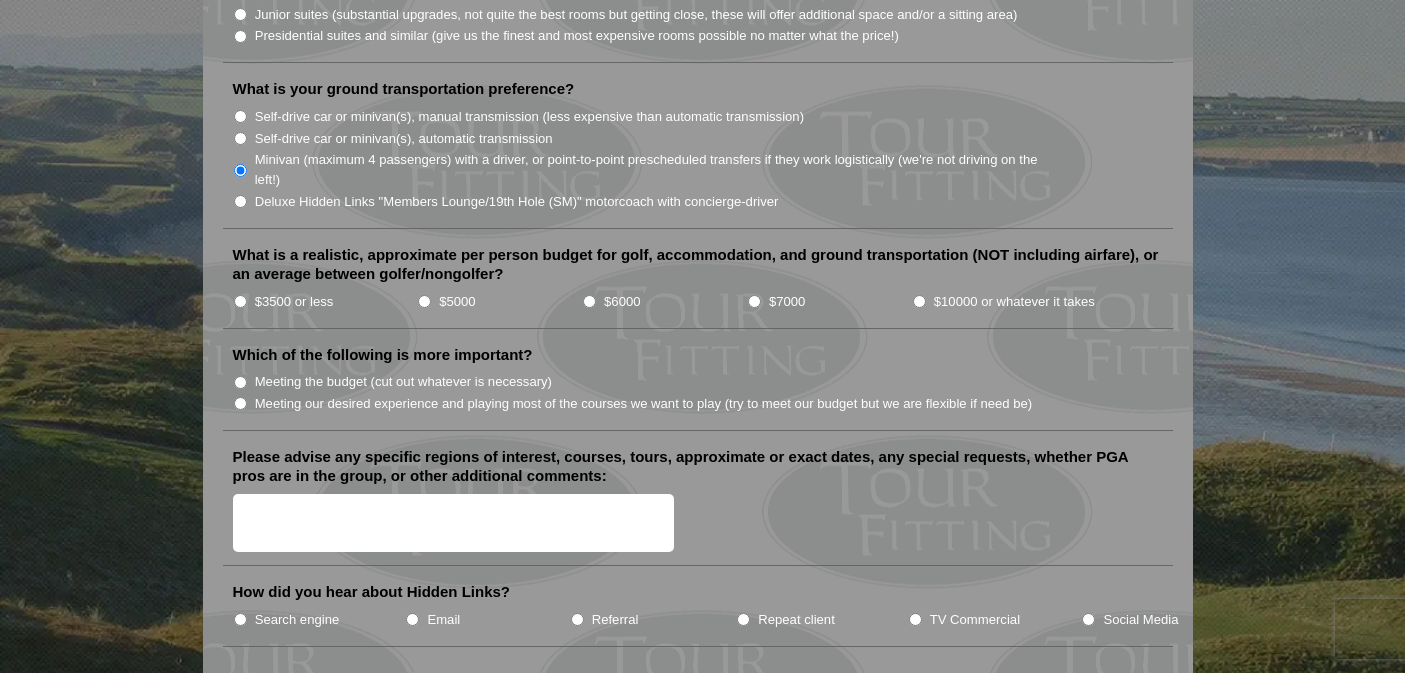 scroll, scrollTop: 2091, scrollLeft: 0, axis: vertical 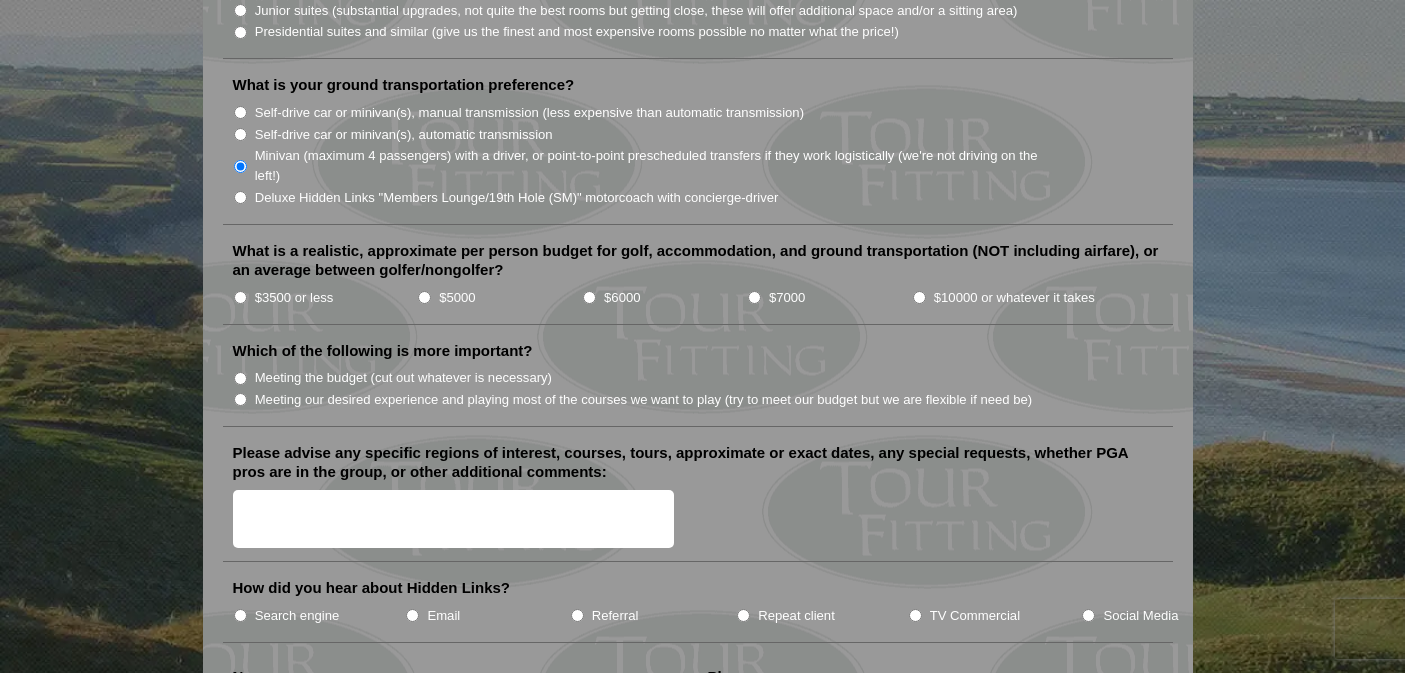 click on "$5000" at bounding box center (424, 297) 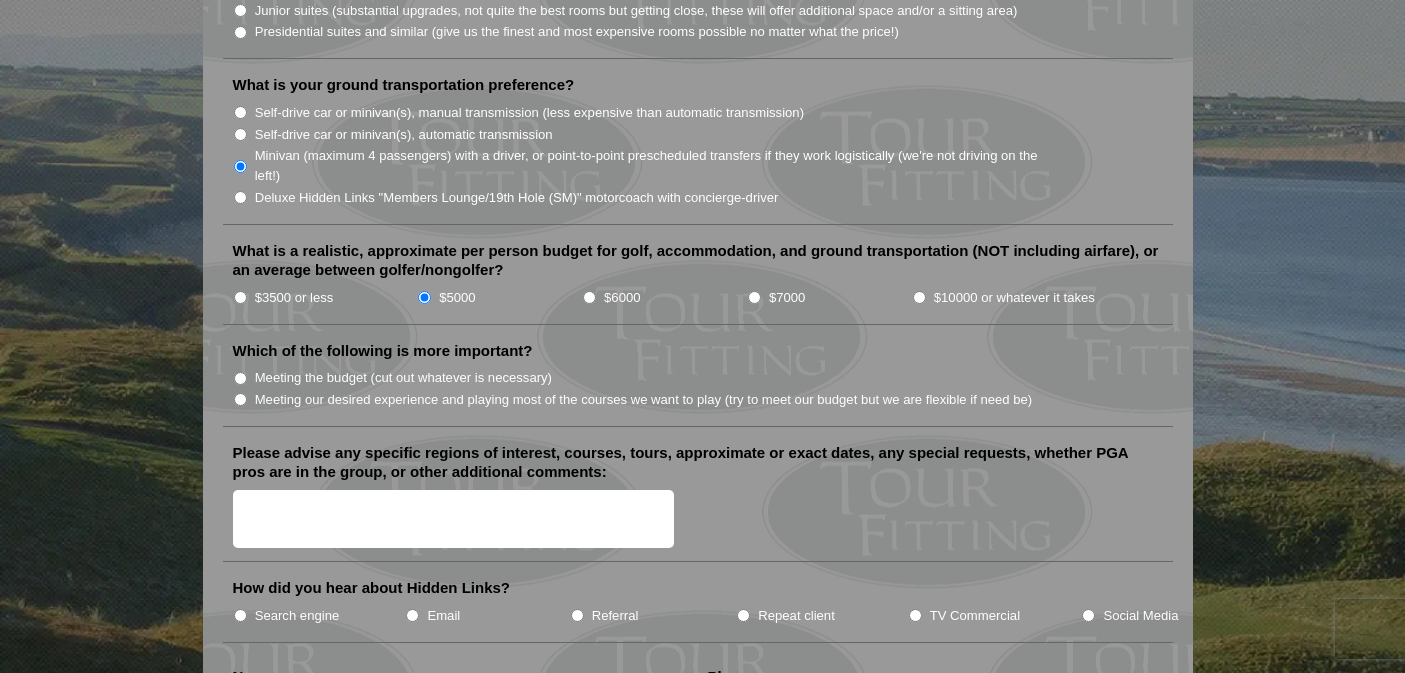 click on "Meeting our desired experience and playing most of the courses we want to play (try to meet our budget but we are flexible if need be)" at bounding box center [706, 399] 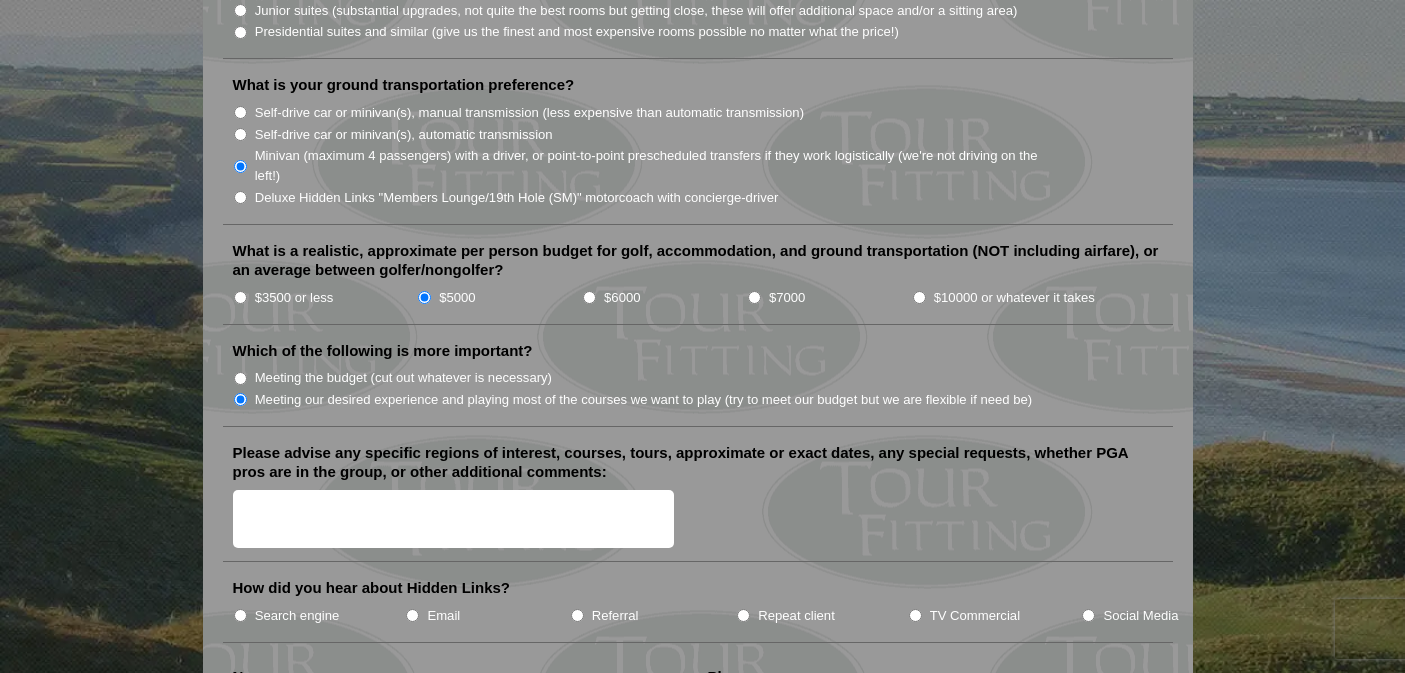 click on "Please advise any specific regions of interest, courses, tours, approximate or exact dates, any special requests, whether PGA pros are in the group, or other additional comments:" at bounding box center [454, 519] 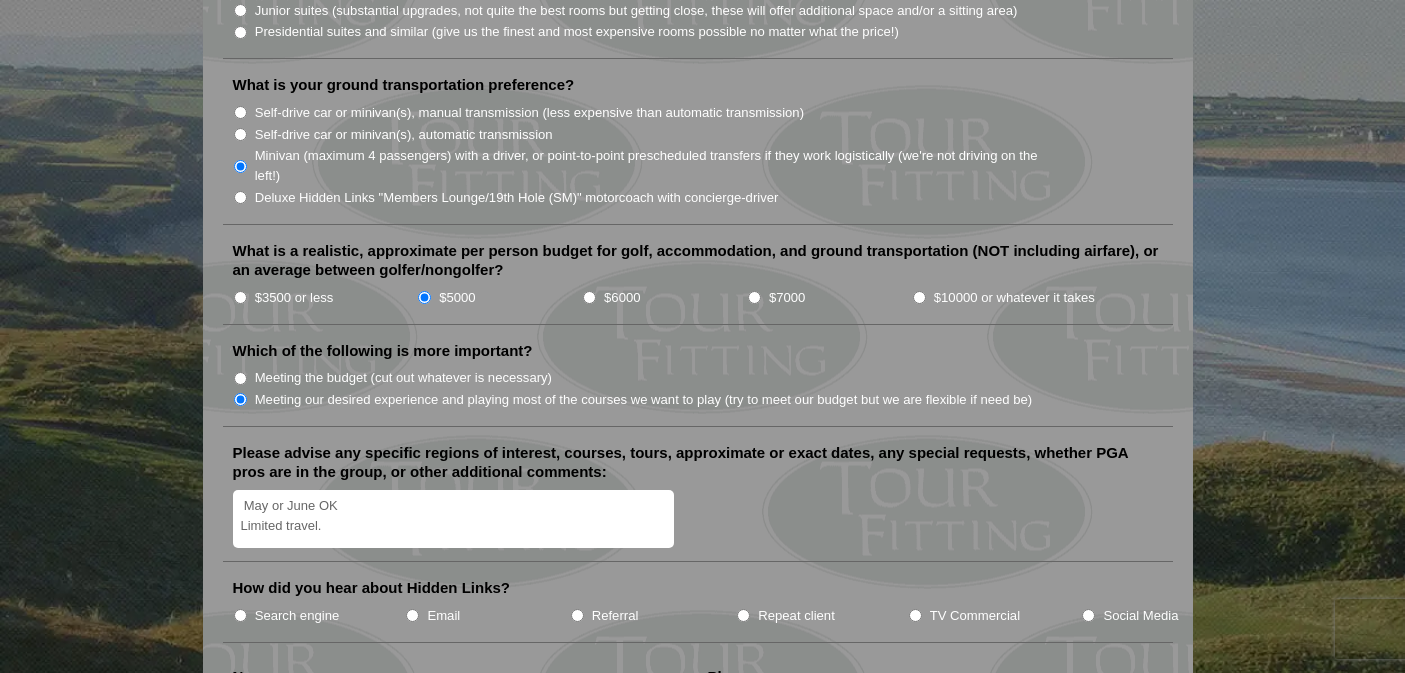 scroll, scrollTop: 4, scrollLeft: 0, axis: vertical 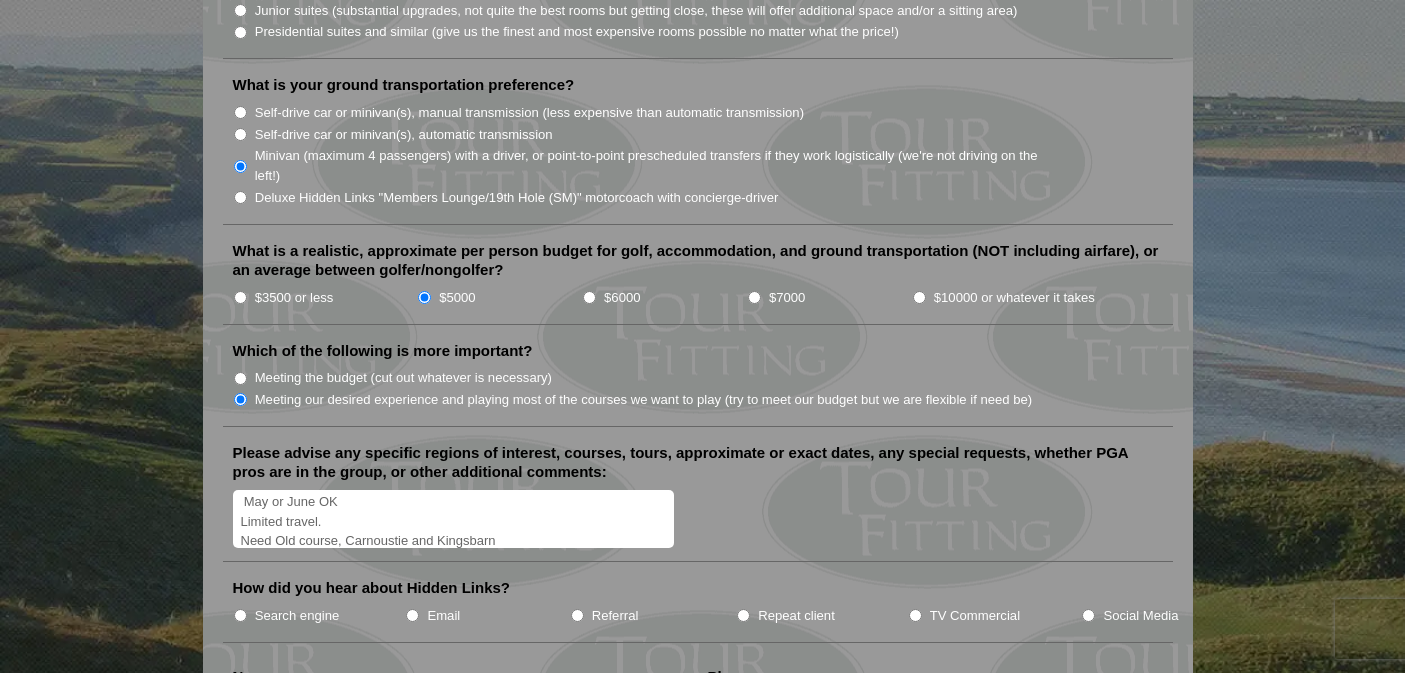 click on "May or June OK
Limited travel.
Need Old course, Carnoustie and Kingsbarn" at bounding box center [454, 519] 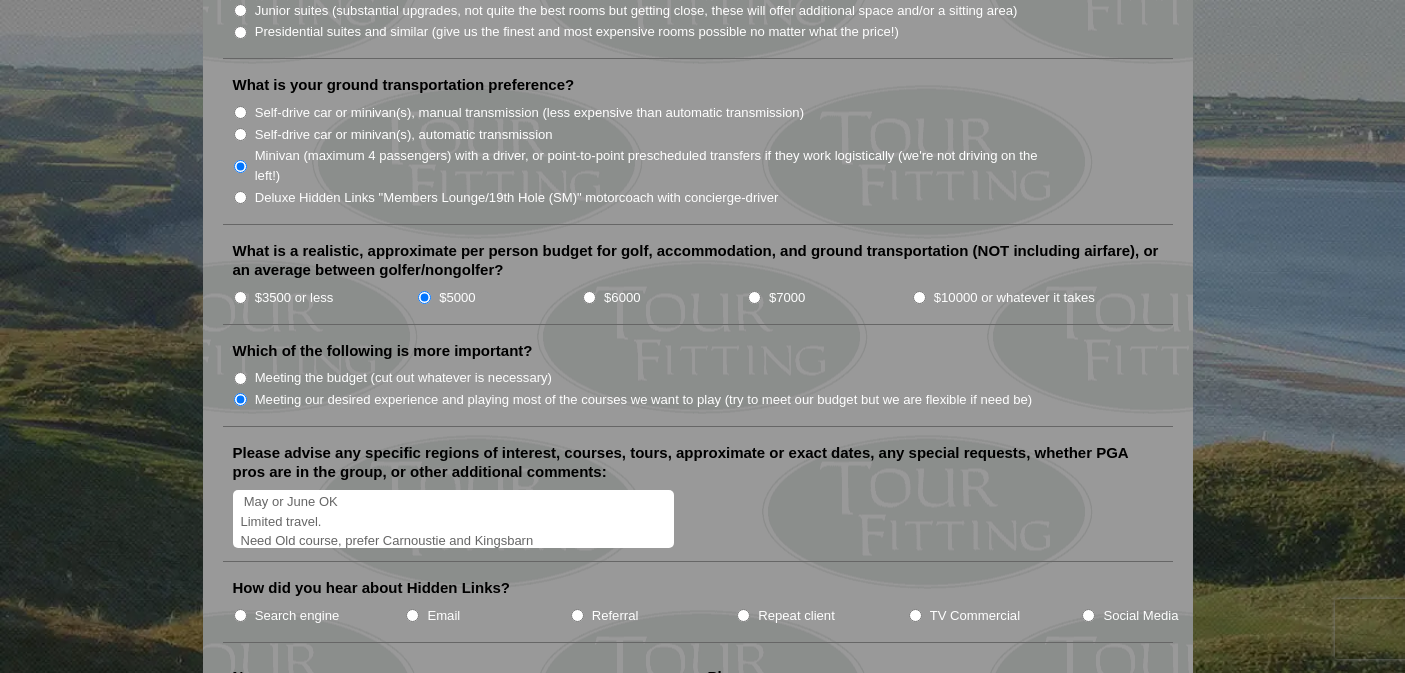 click on "May or June OK
Limited travel.
Need Old course, prefer Carnoustie and Kingsbarn" at bounding box center [454, 519] 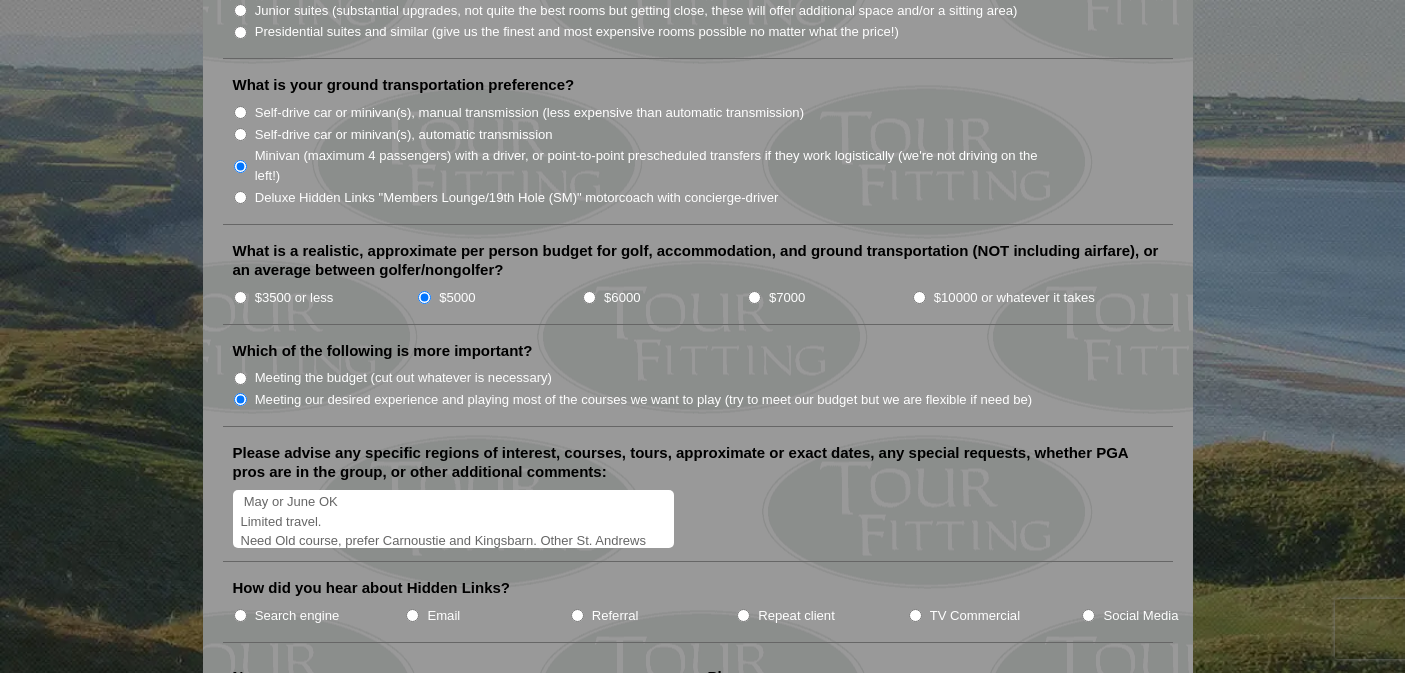 scroll, scrollTop: 24, scrollLeft: 0, axis: vertical 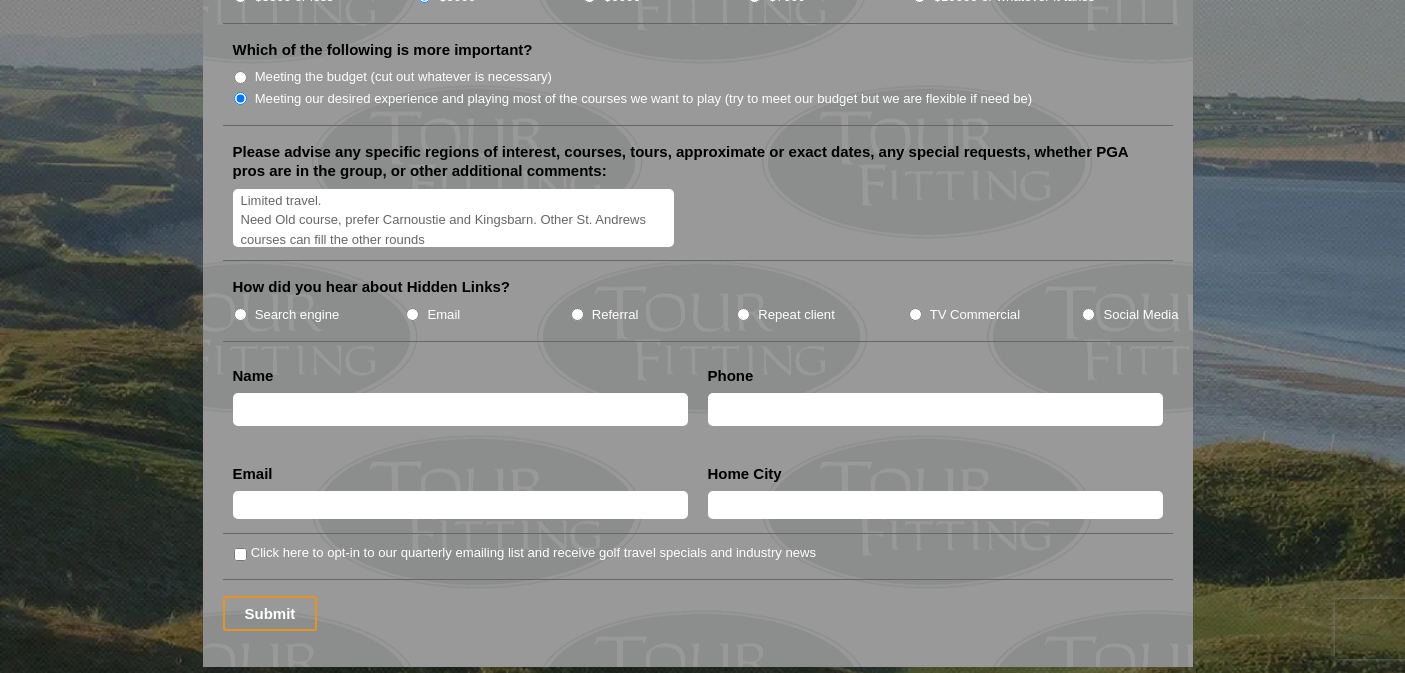 type on "May or June OK
Limited travel.
Need Old course, prefer Carnoustie and Kingsbarn. Other St. Andrews courses can fill the other rounds" 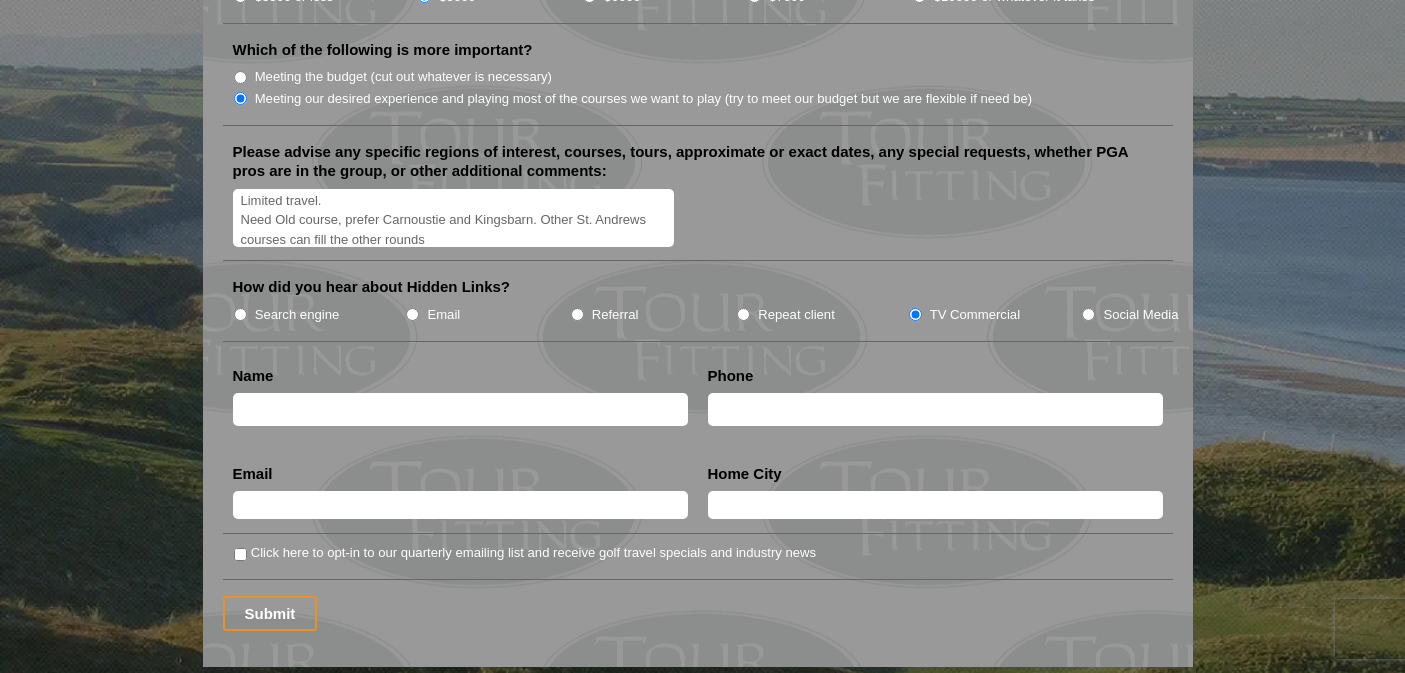 click on "Social Media" at bounding box center (1088, 314) 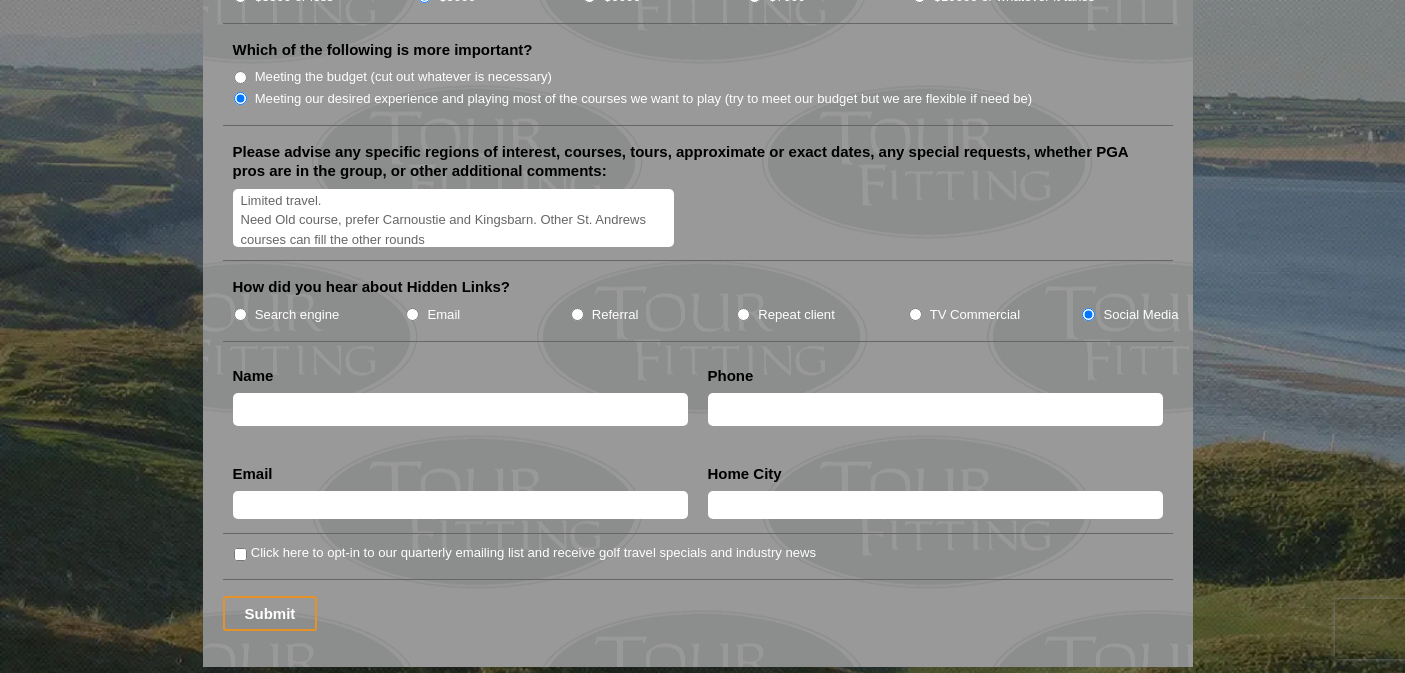 click on "TV Commercial" at bounding box center [915, 314] 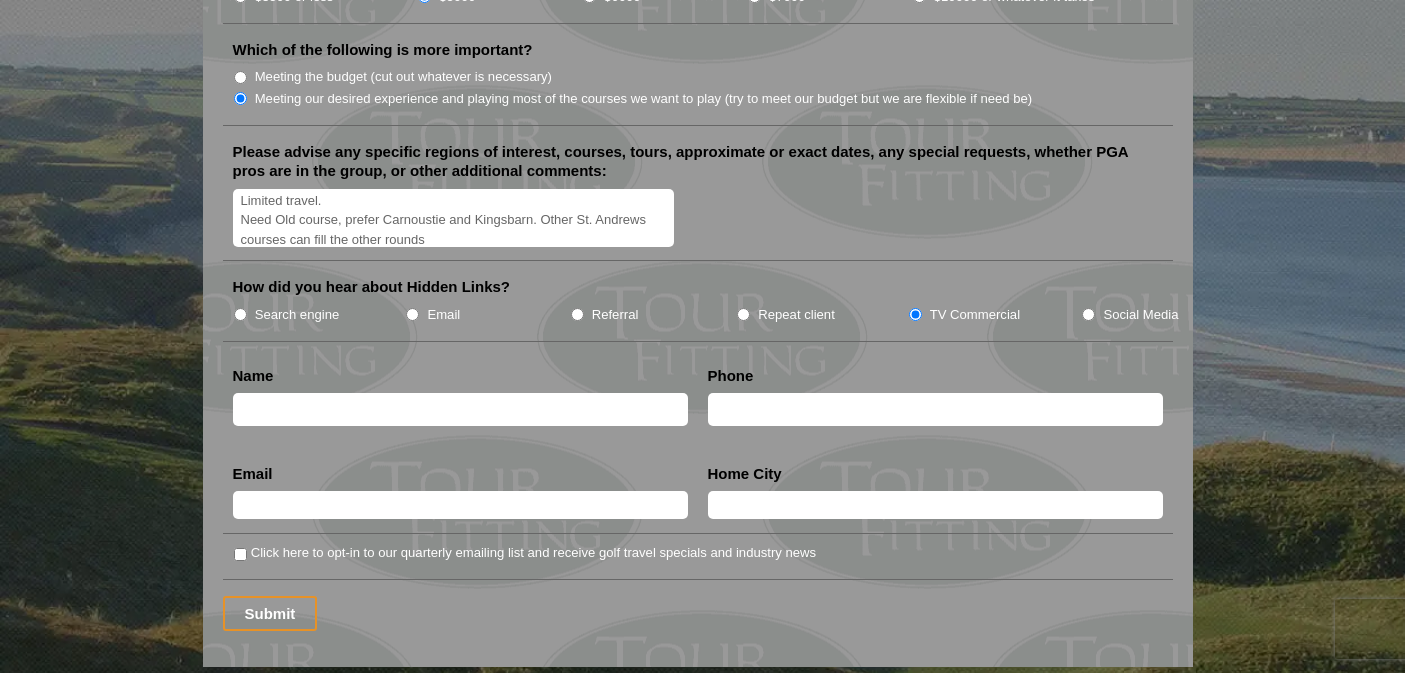 click at bounding box center (460, 409) 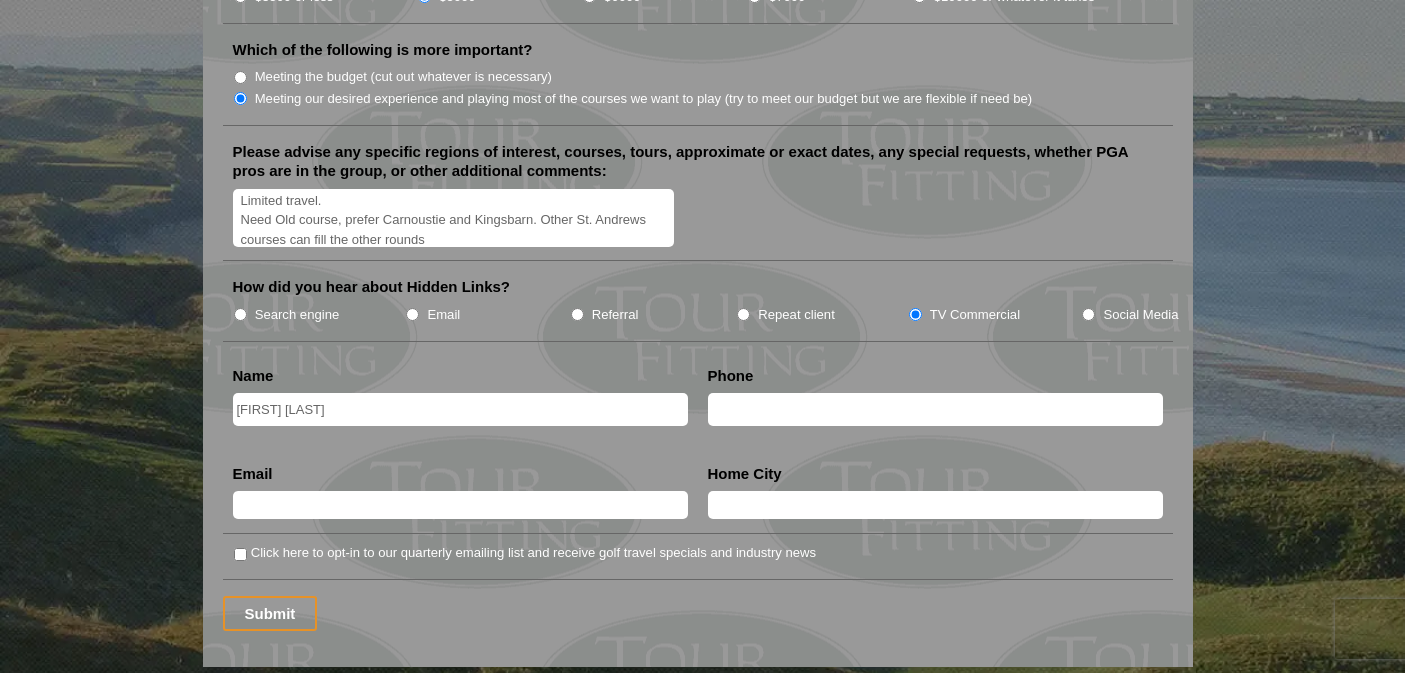 type on "[FIRST] [LAST]" 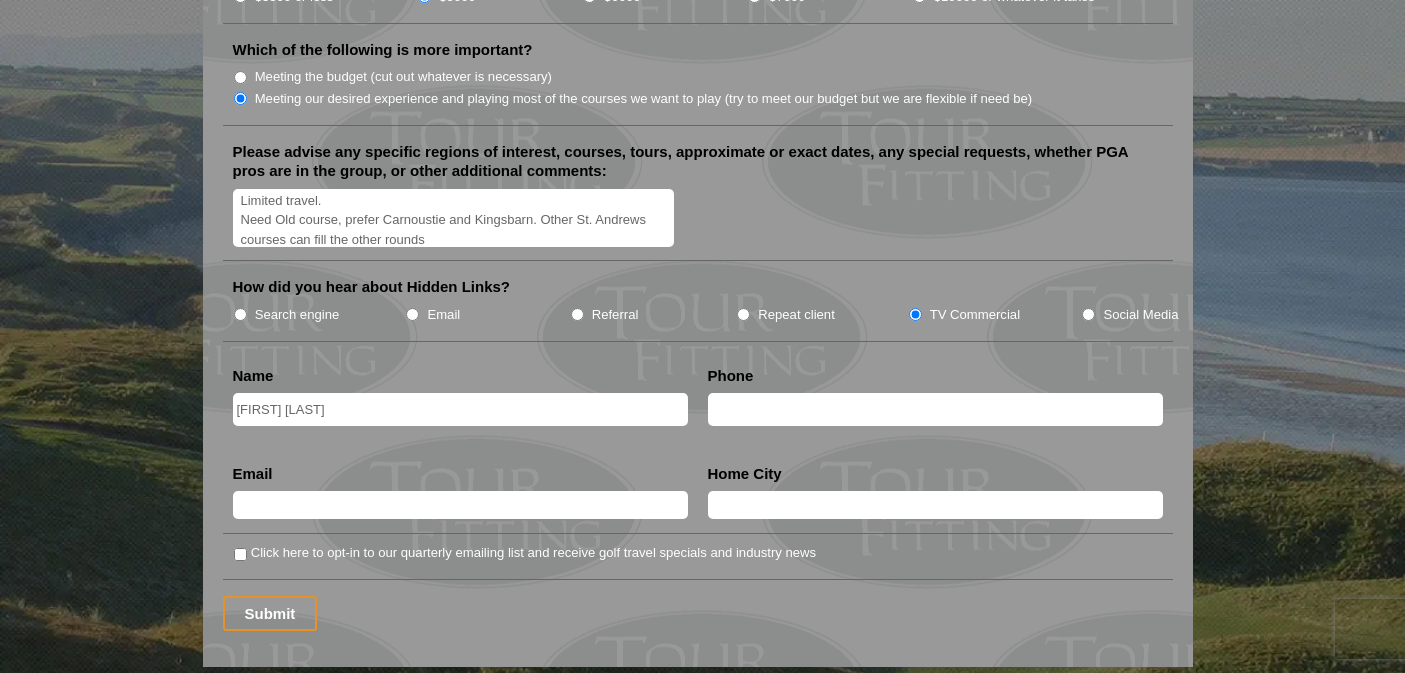 type on "[PHONE]" 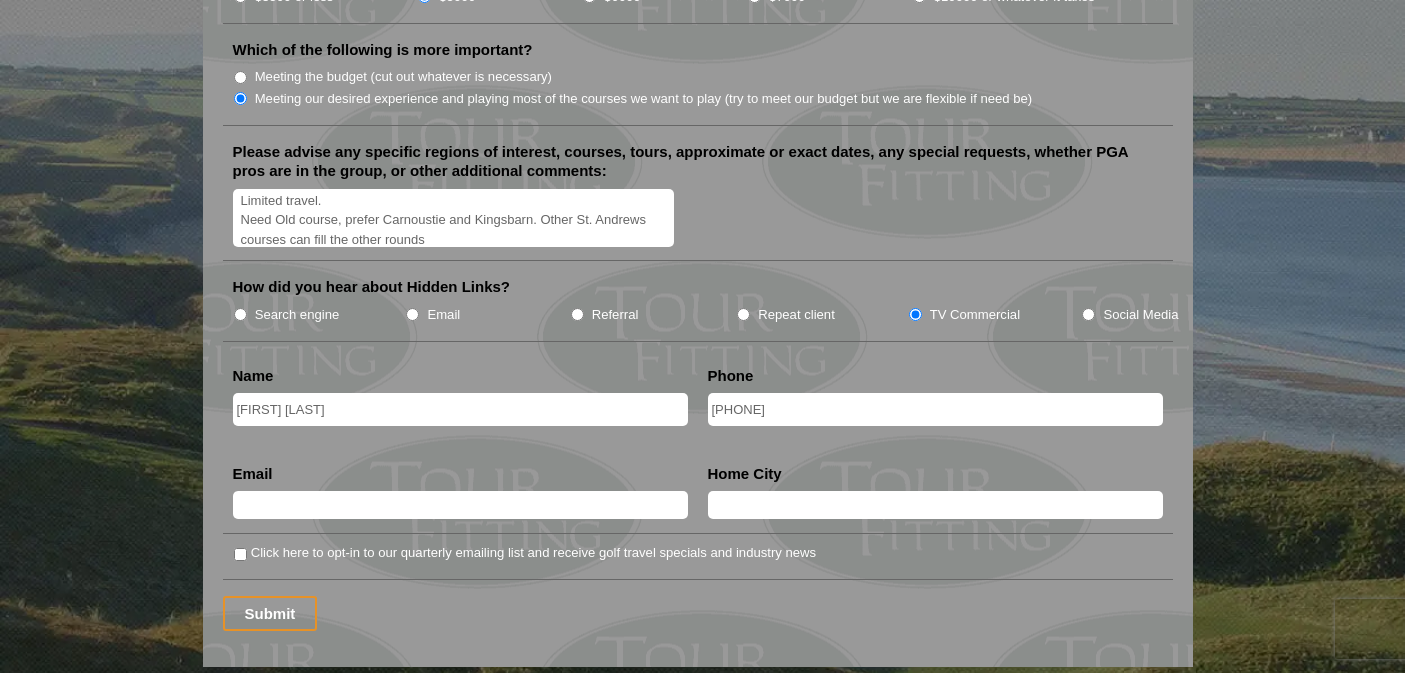 type on "ratch5@[EXAMPLE.COM]" 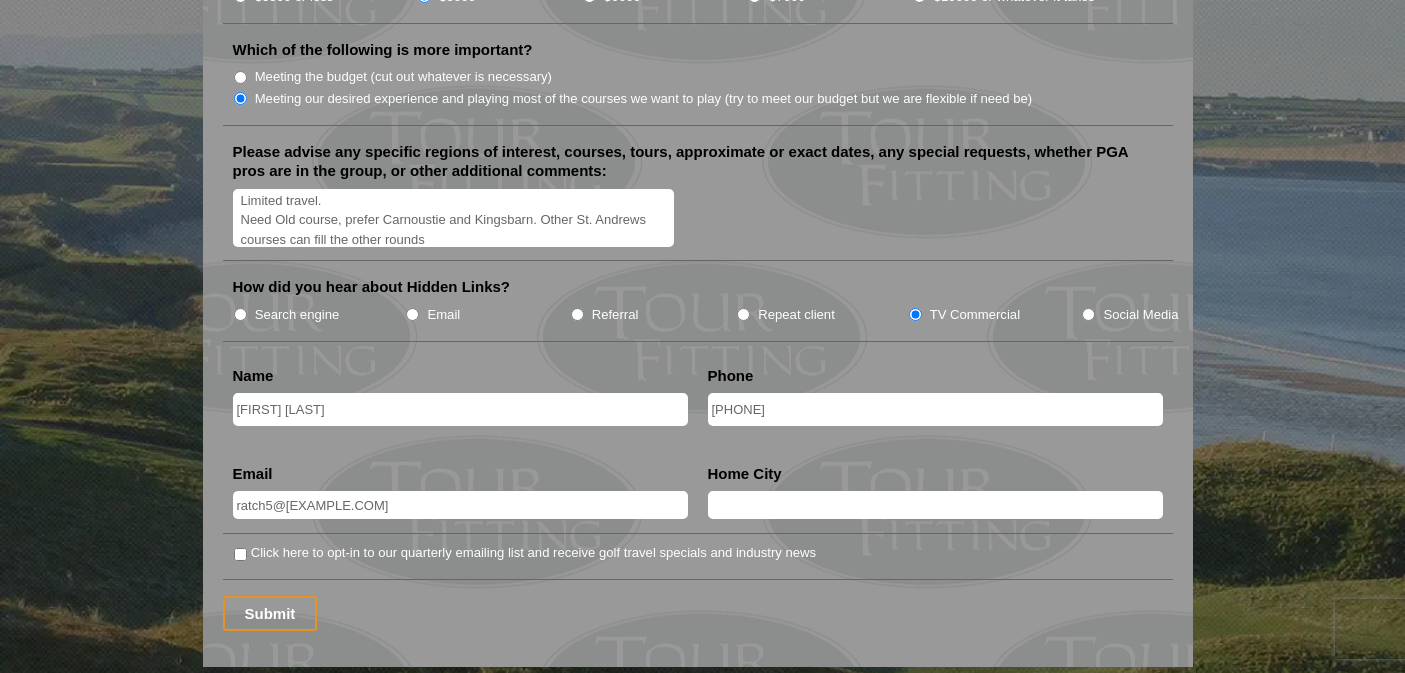 type on "Manassas" 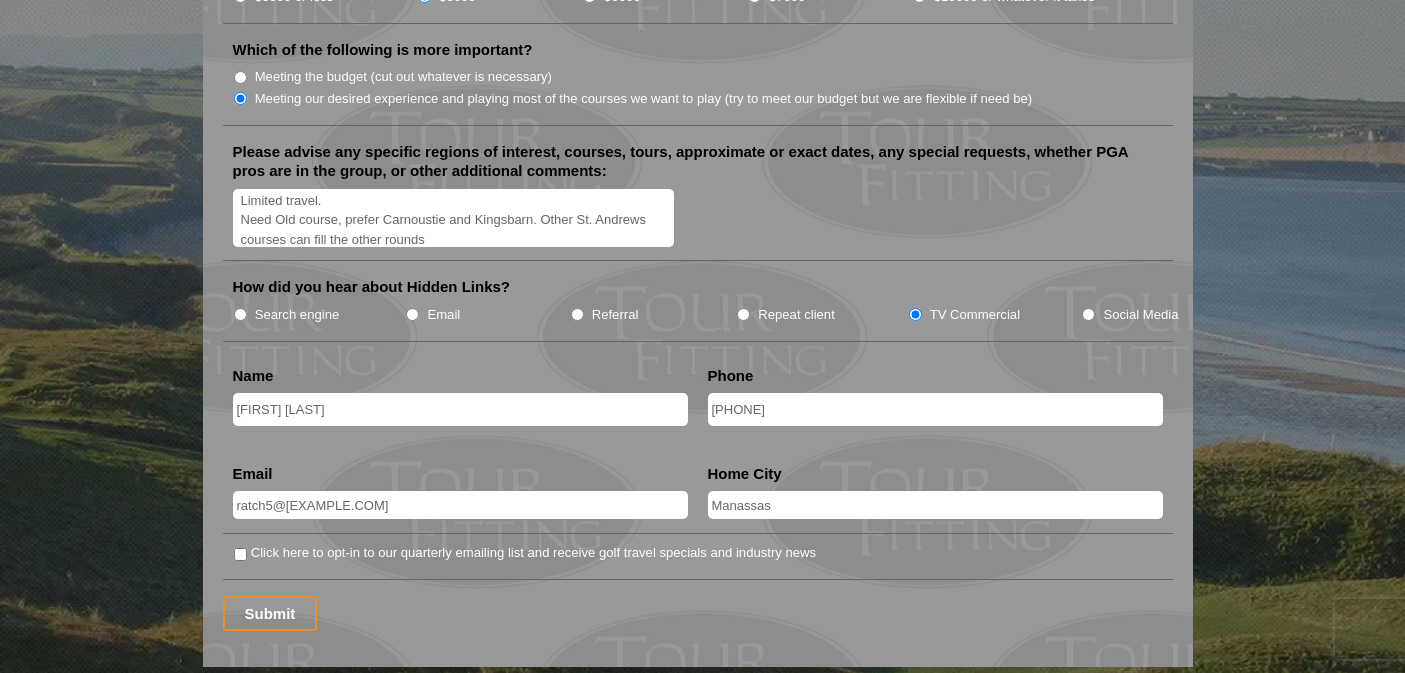 click on "[PHONE]" at bounding box center [935, 409] 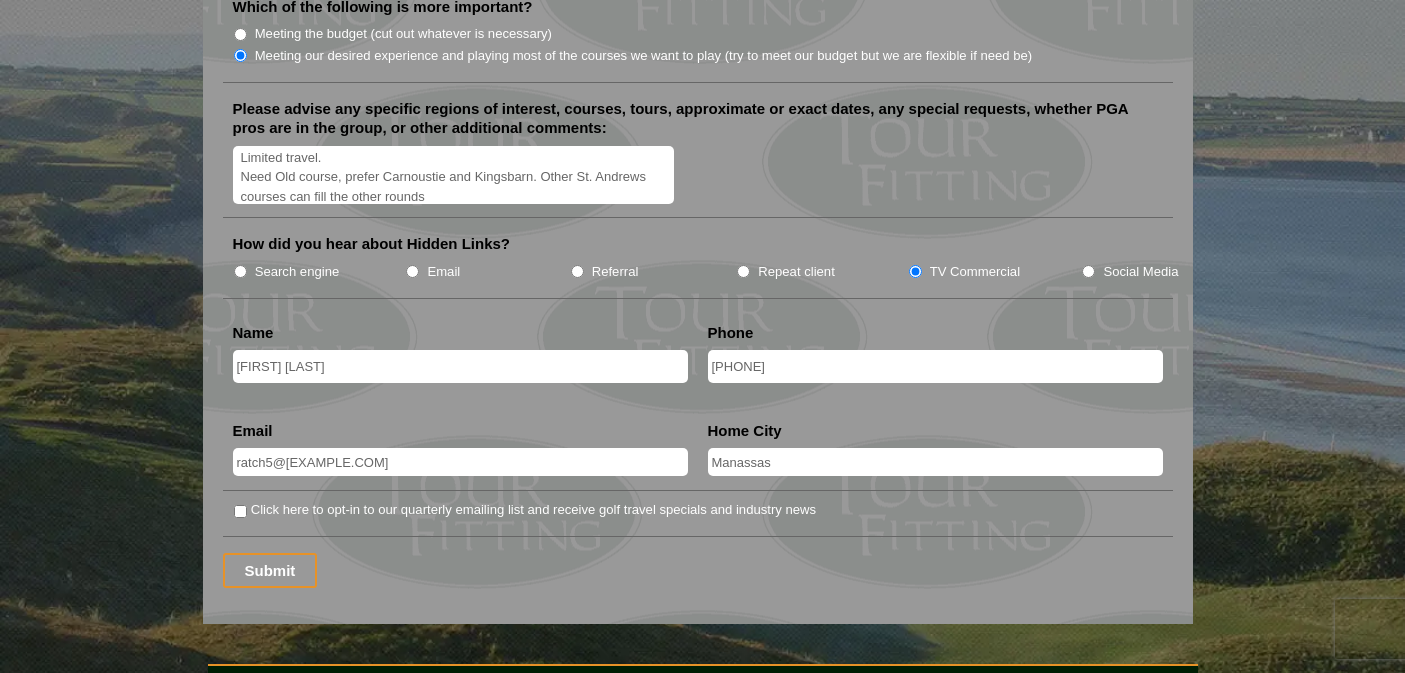 scroll, scrollTop: 2438, scrollLeft: 0, axis: vertical 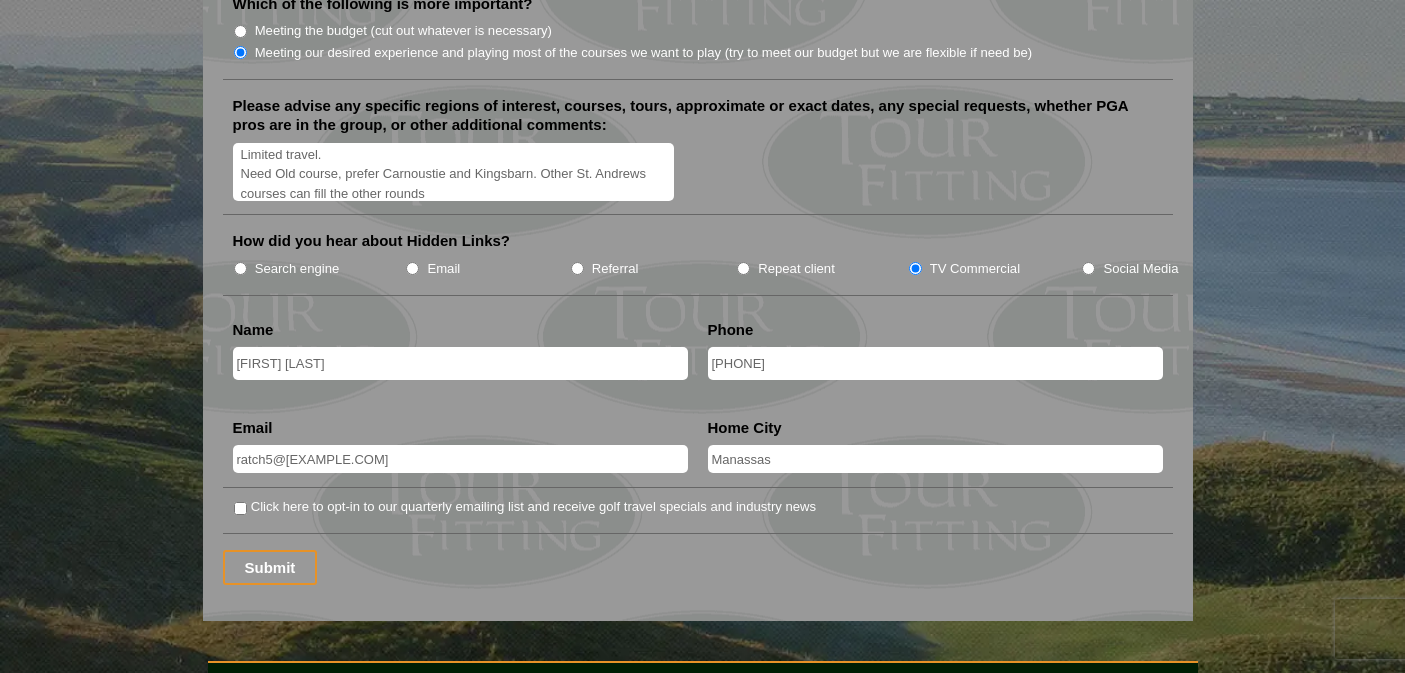type on "[PHONE]" 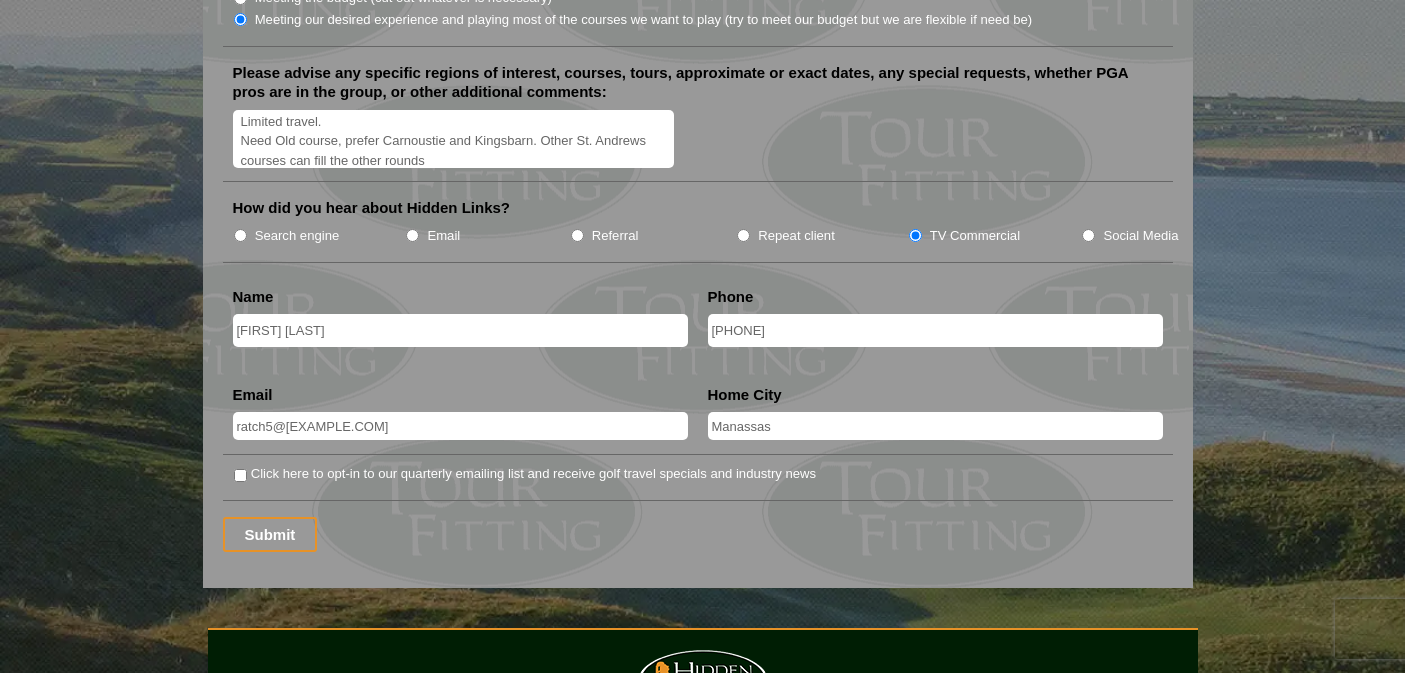 scroll, scrollTop: 2476, scrollLeft: 0, axis: vertical 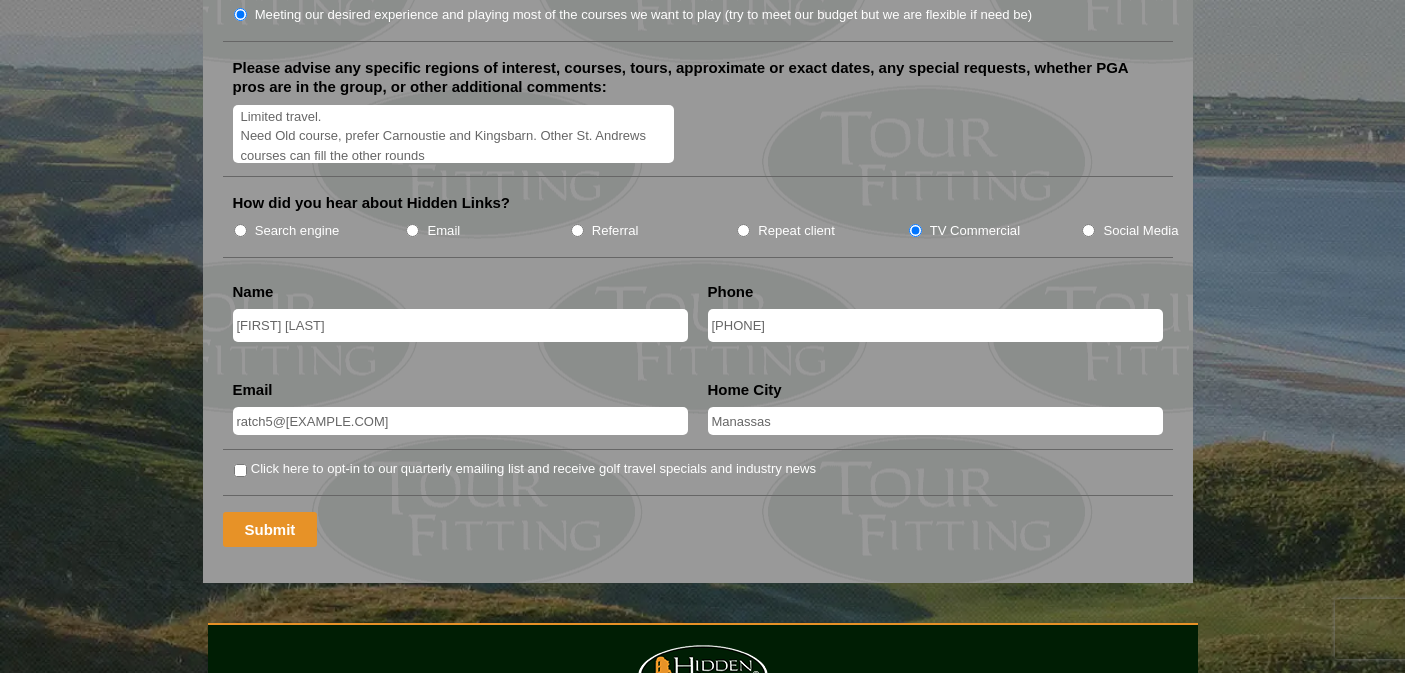 click on "Submit" at bounding box center (270, 529) 